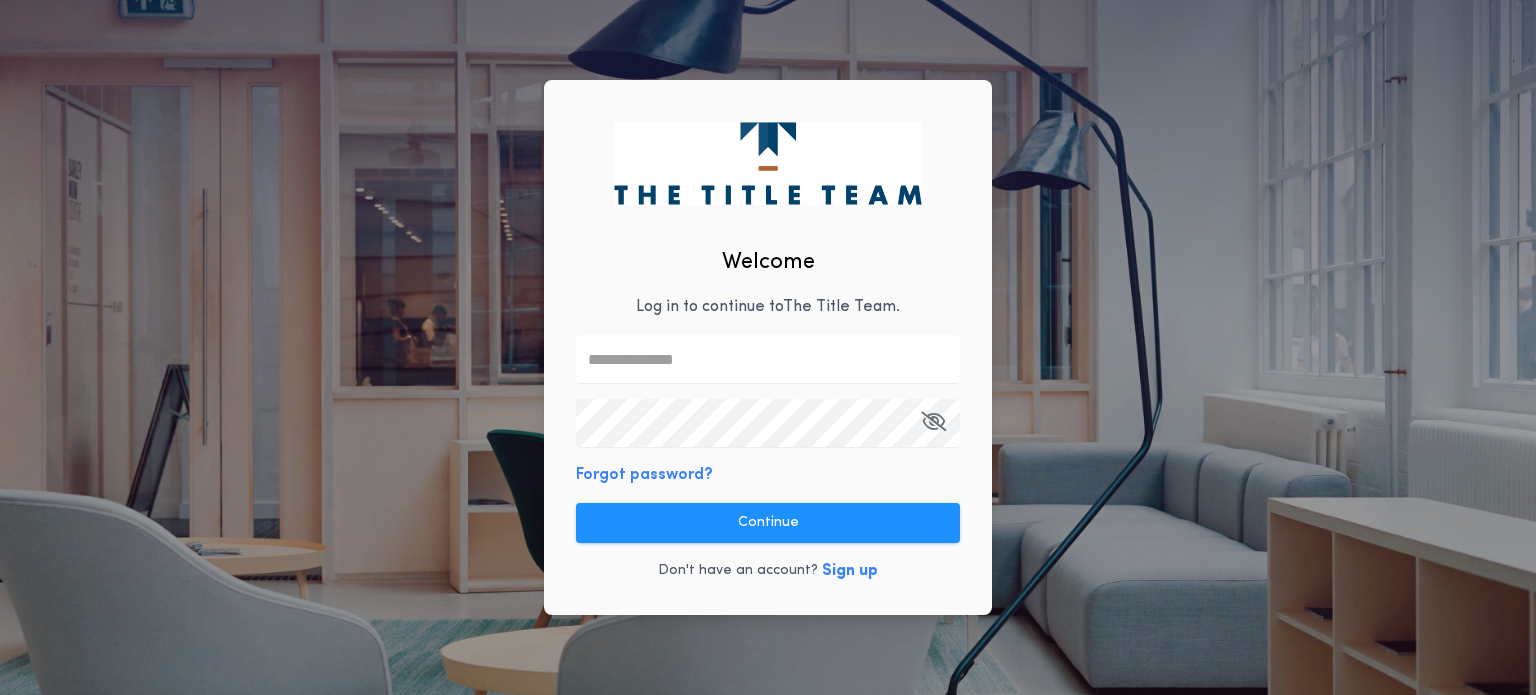 scroll, scrollTop: 0, scrollLeft: 0, axis: both 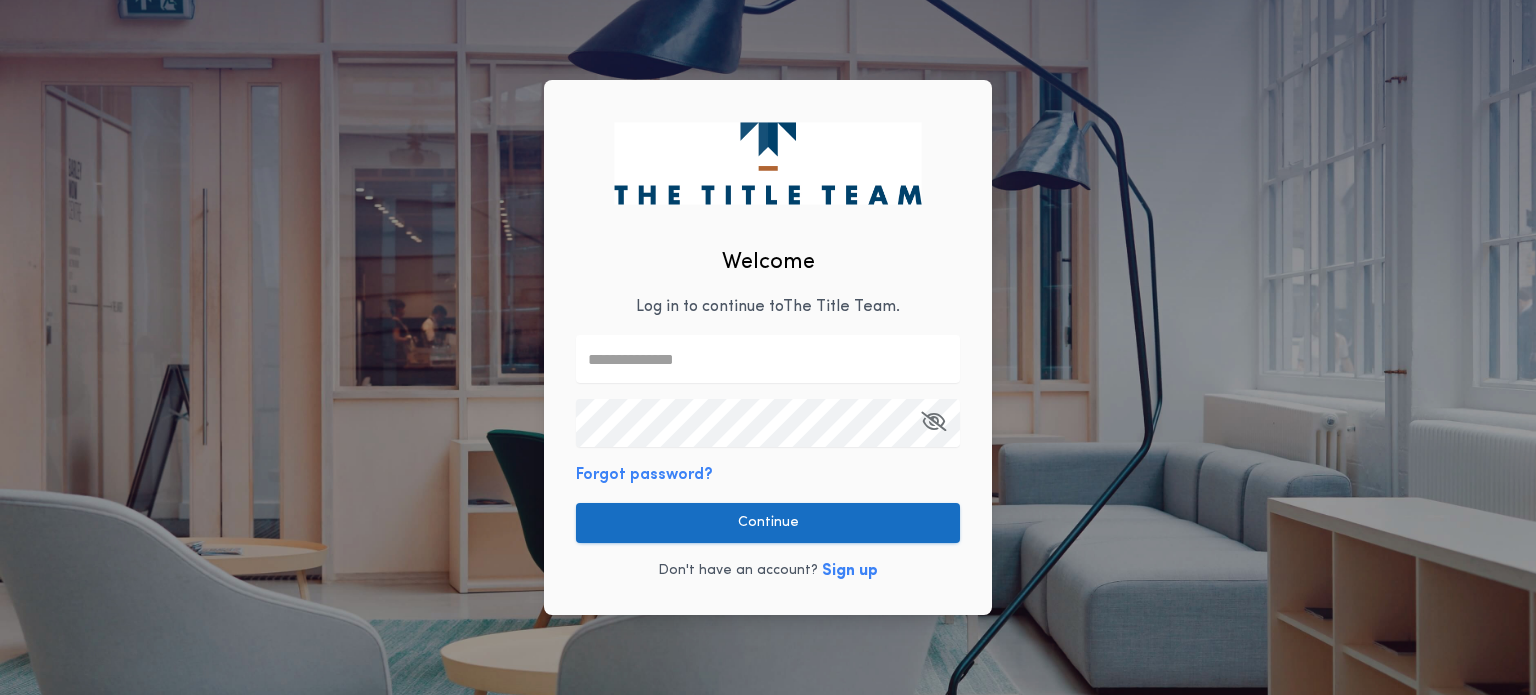 type on "**********" 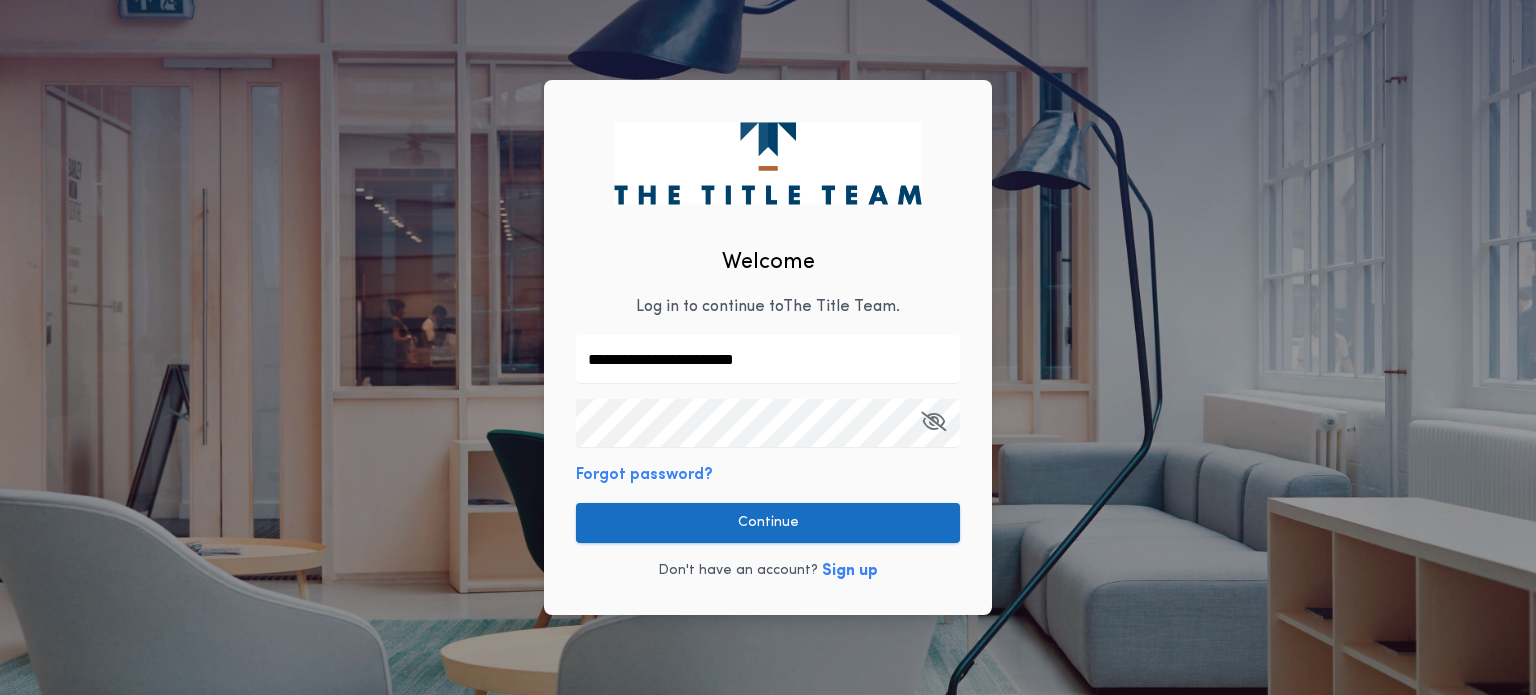 click on "Continue" at bounding box center [768, 523] 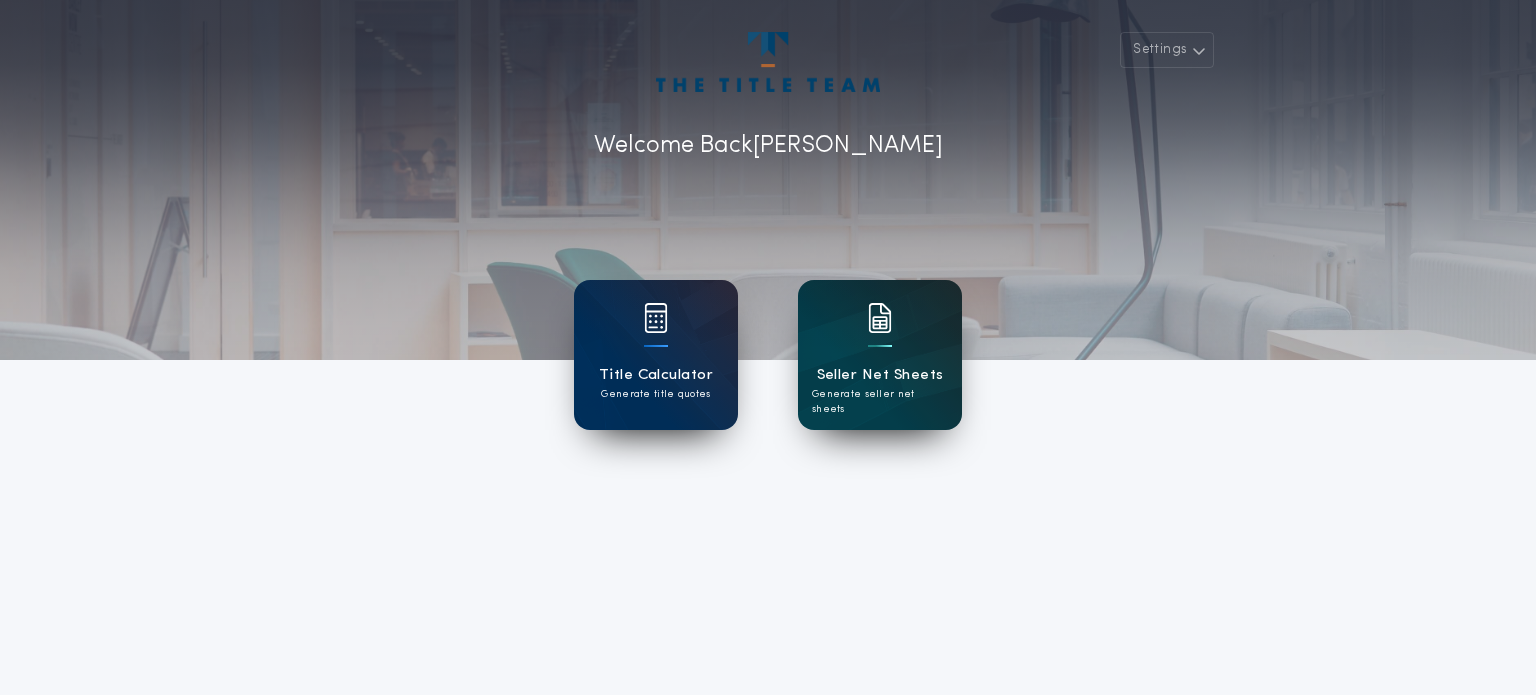 click on "Seller Net Sheets" at bounding box center [880, 375] 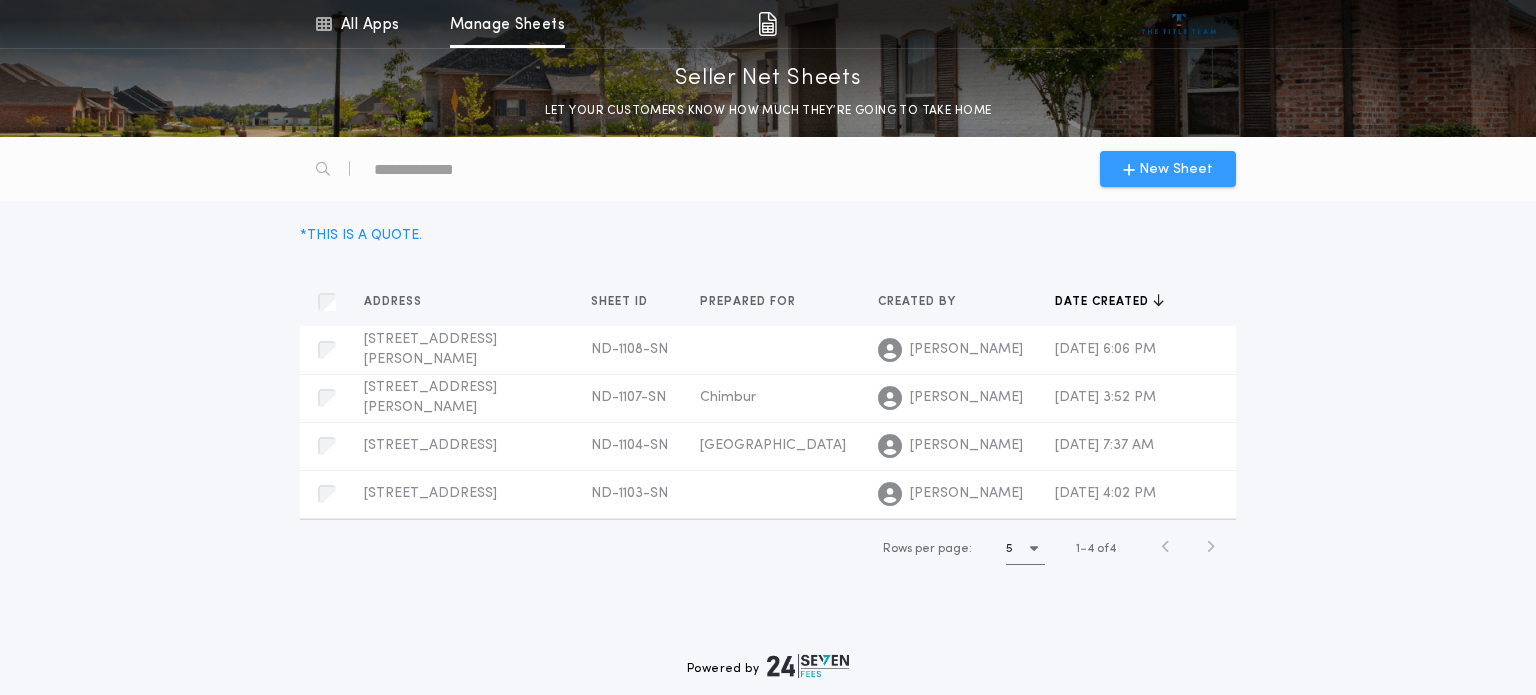 click on "New Sheet" at bounding box center [1176, 169] 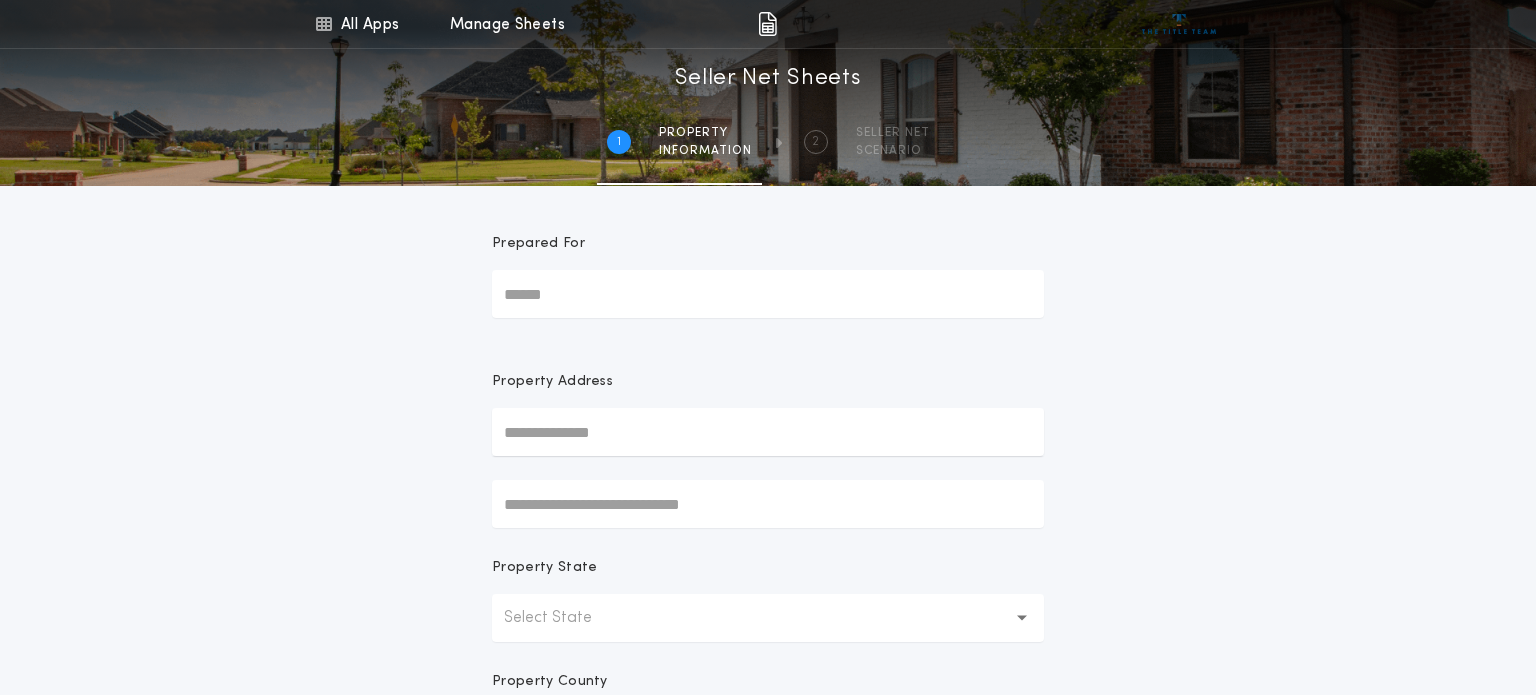 click on "Prepared For" at bounding box center (768, 294) 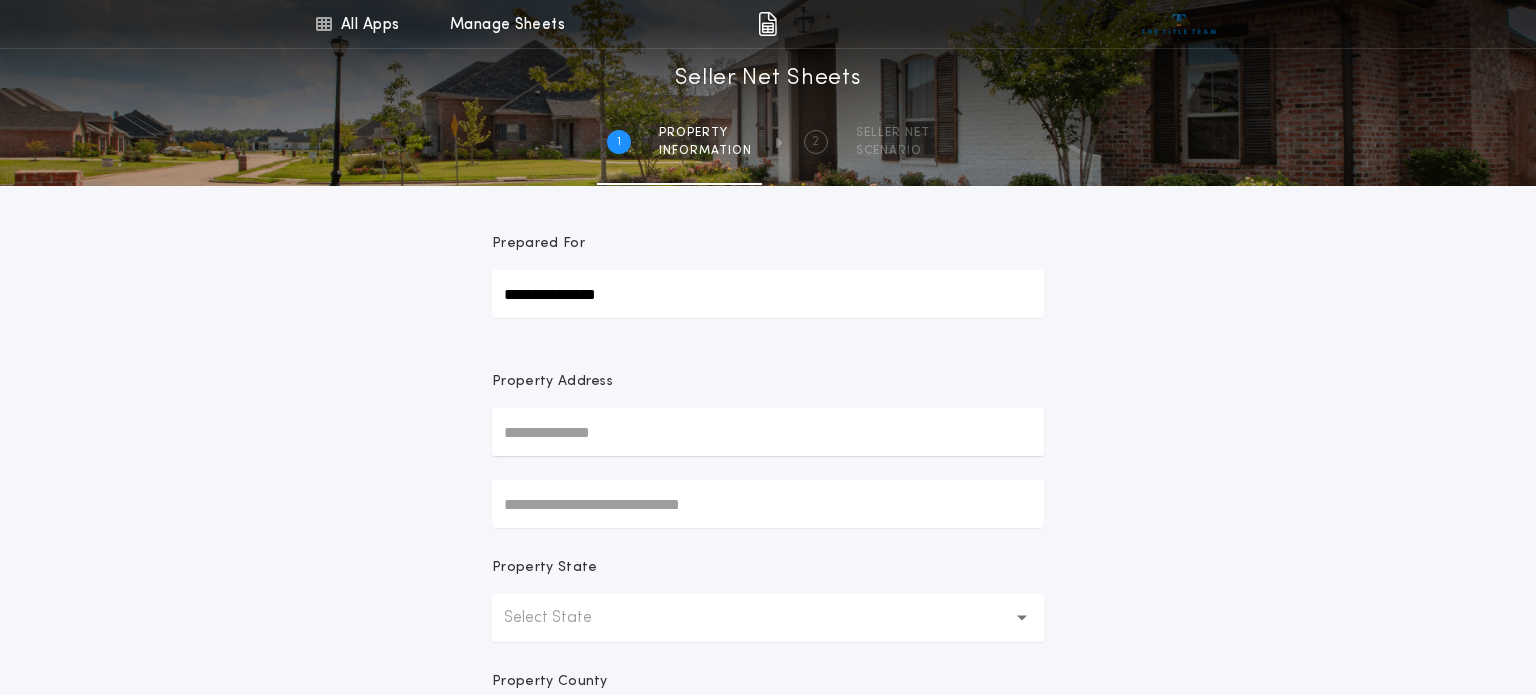 type on "**********" 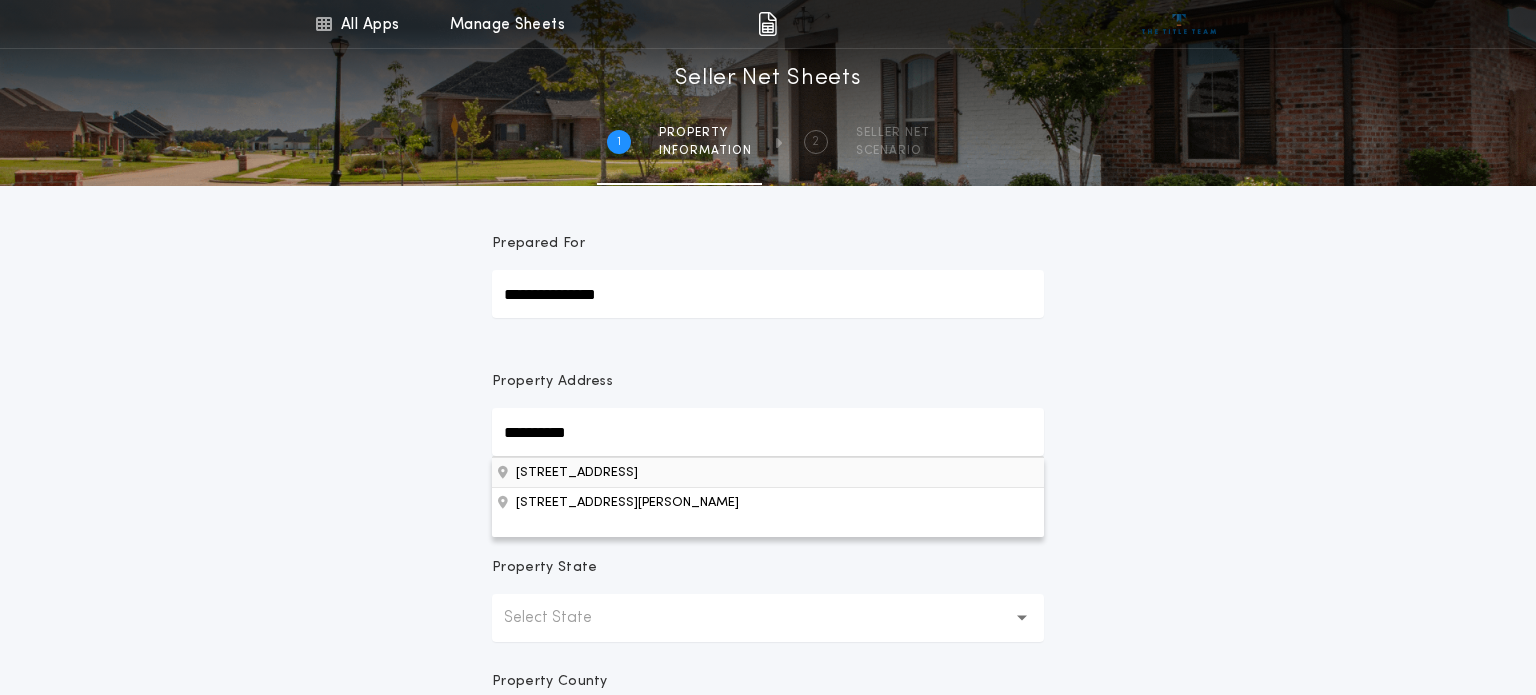 click on "[STREET_ADDRESS]" at bounding box center [768, 472] 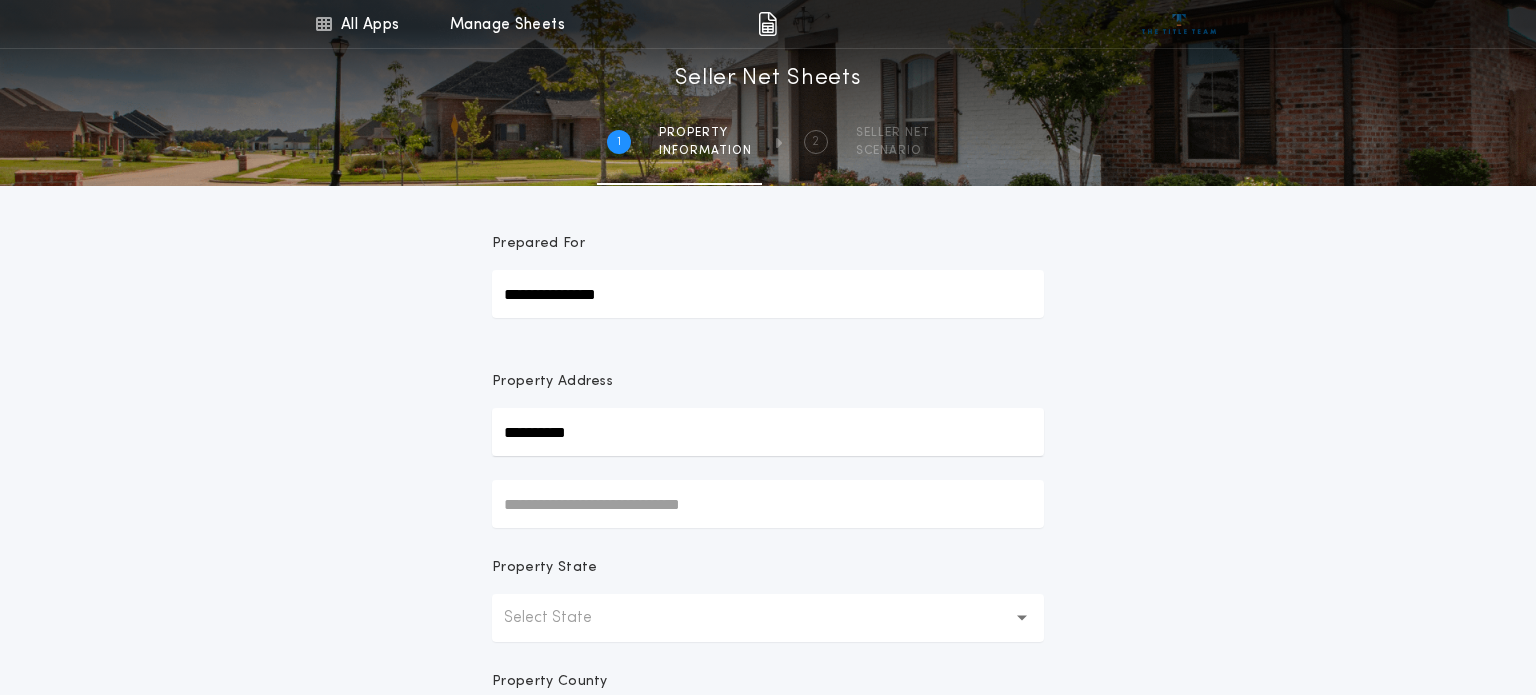 type on "**********" 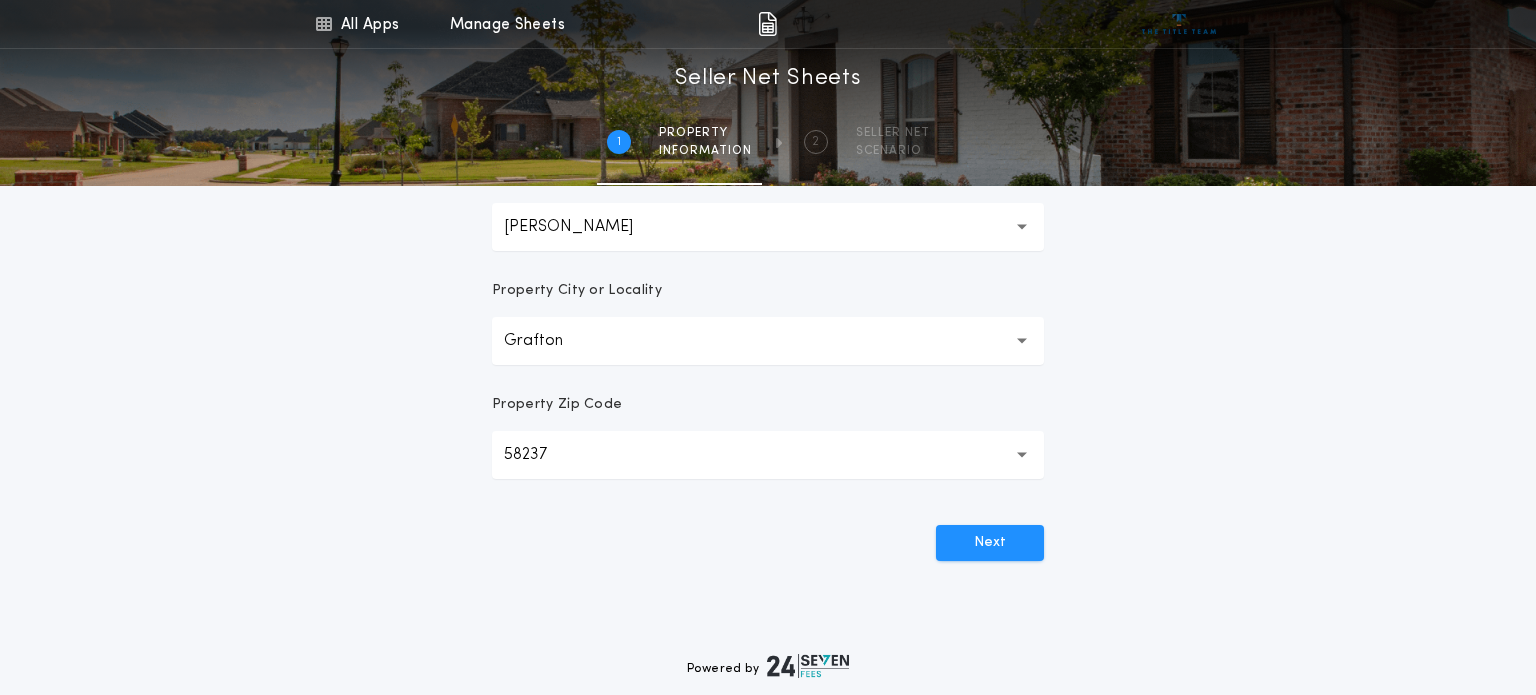 scroll, scrollTop: 507, scrollLeft: 0, axis: vertical 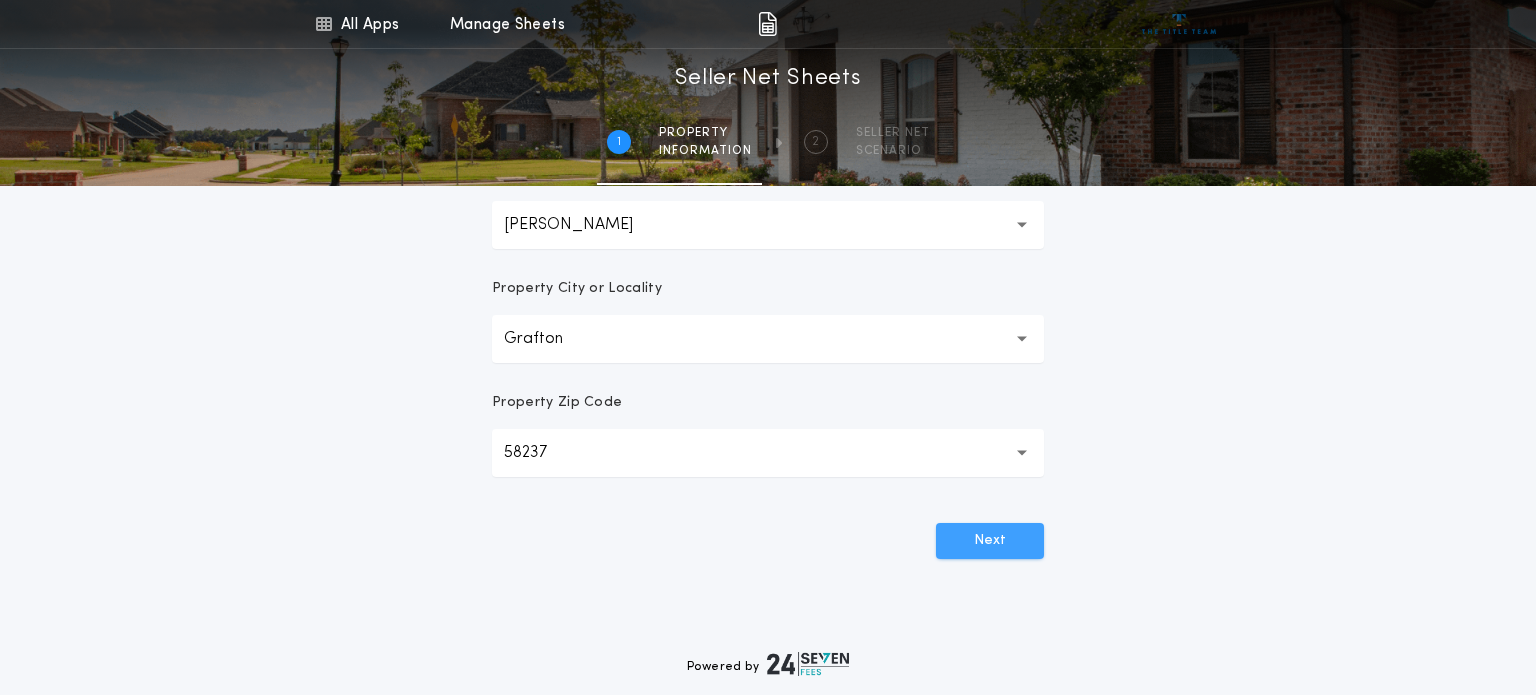 click on "Next" at bounding box center [990, 541] 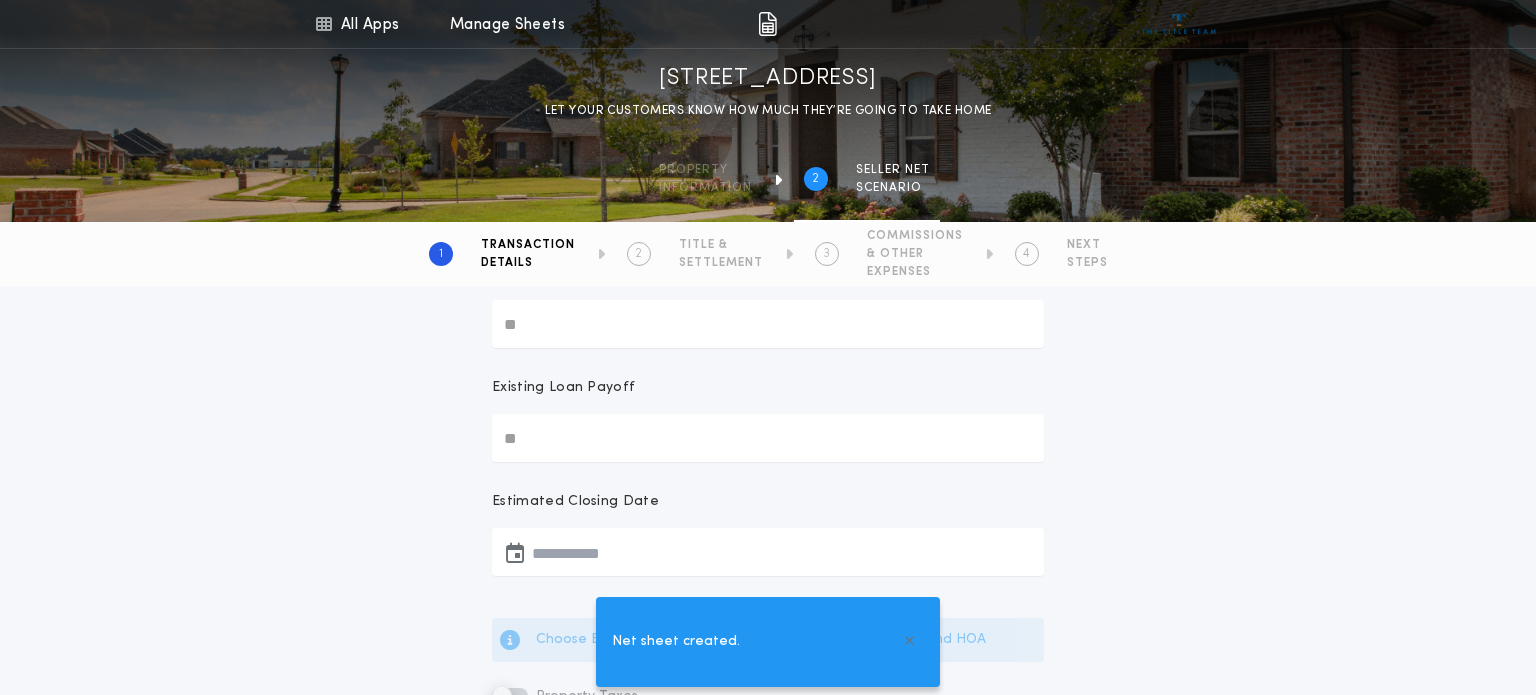 scroll, scrollTop: 0, scrollLeft: 0, axis: both 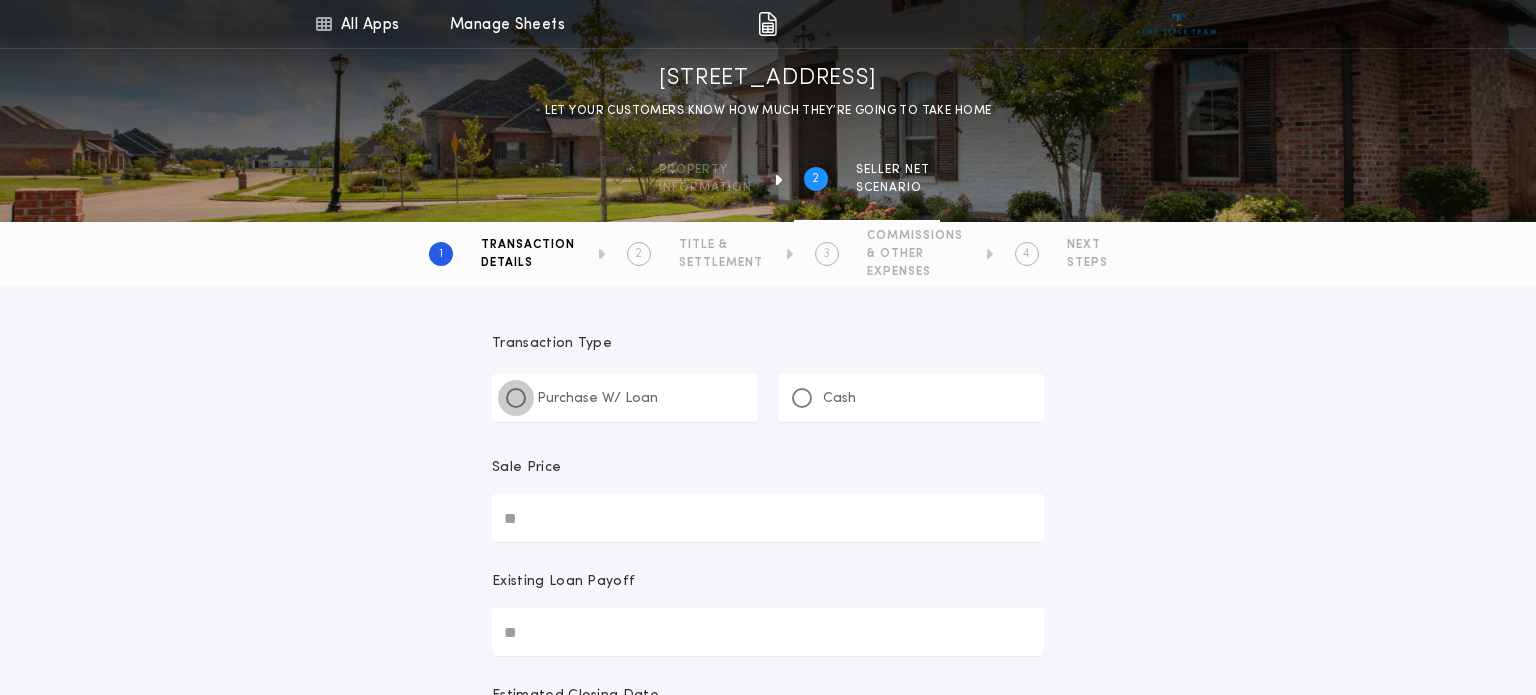 click at bounding box center (516, 398) 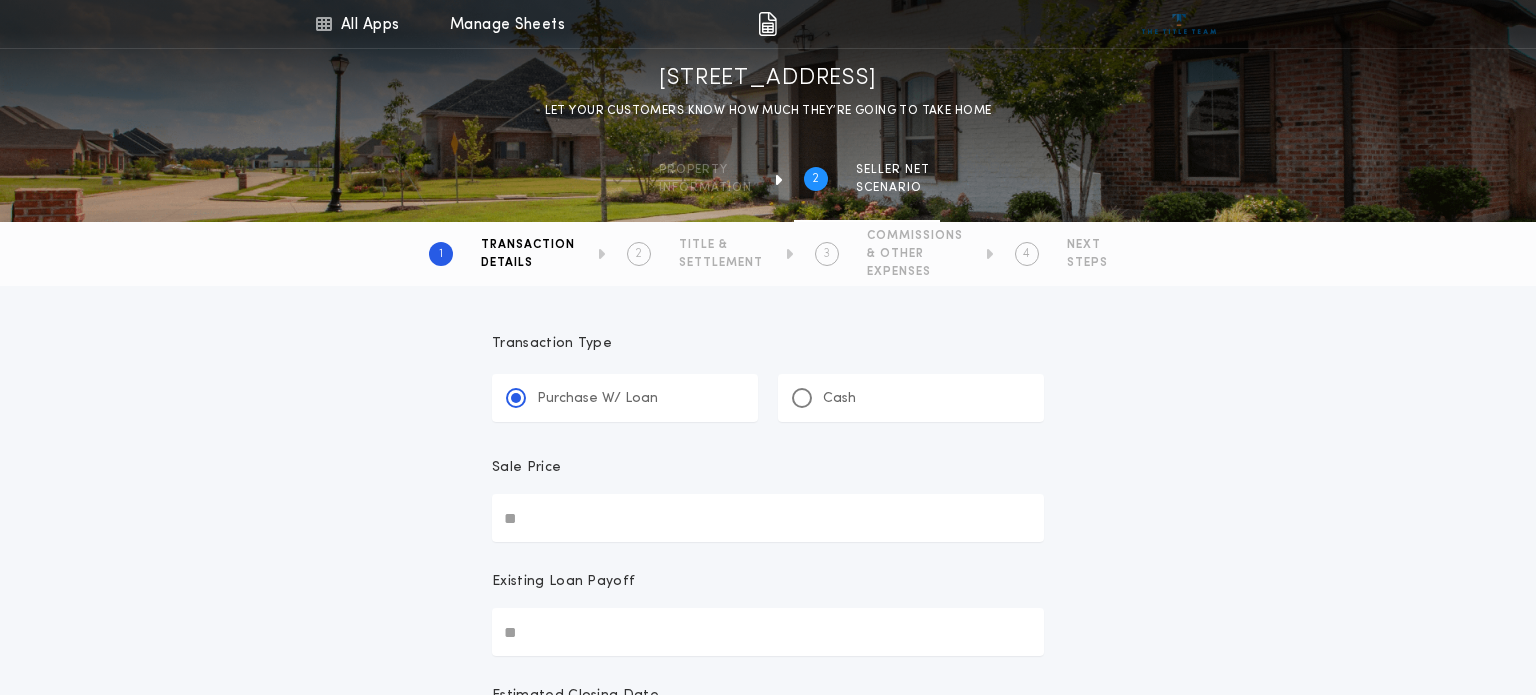 click on "Sale Price" at bounding box center (768, 518) 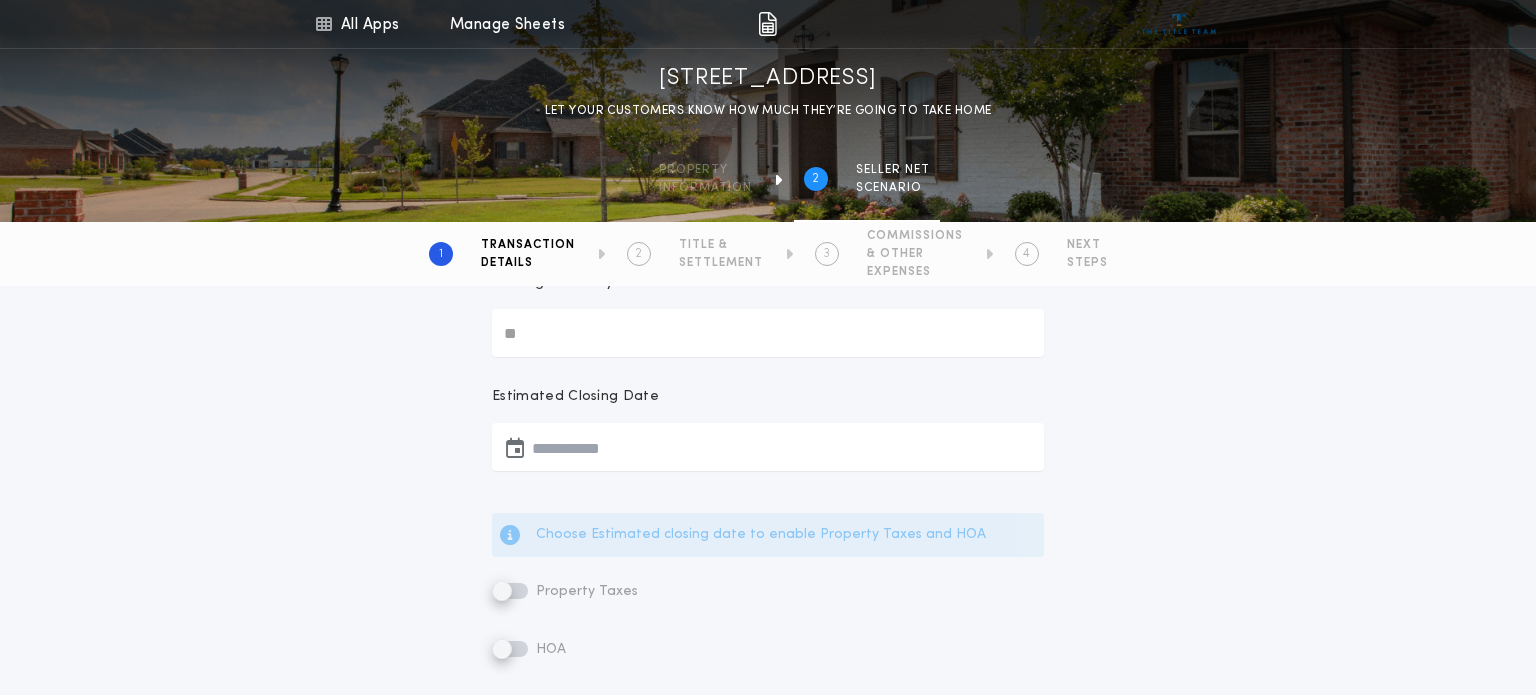 scroll, scrollTop: 300, scrollLeft: 0, axis: vertical 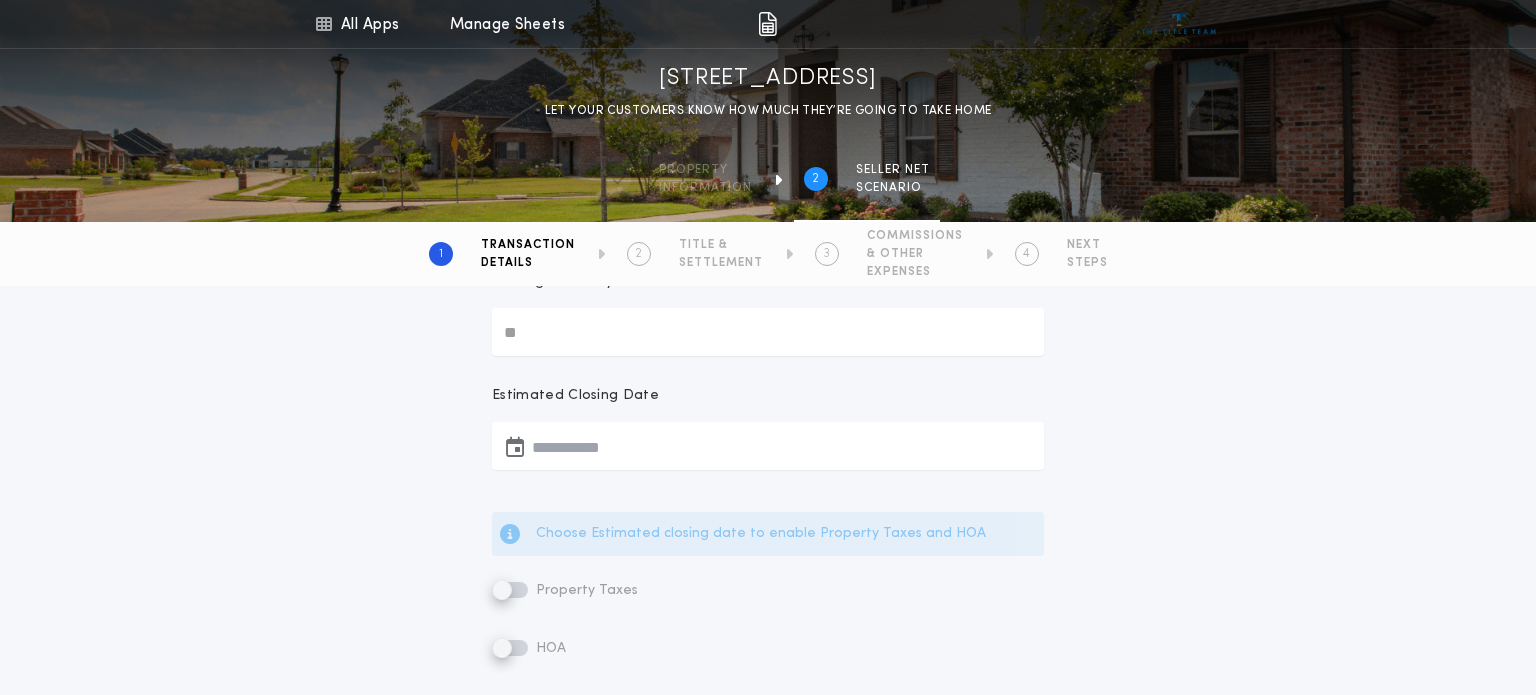 type on "********" 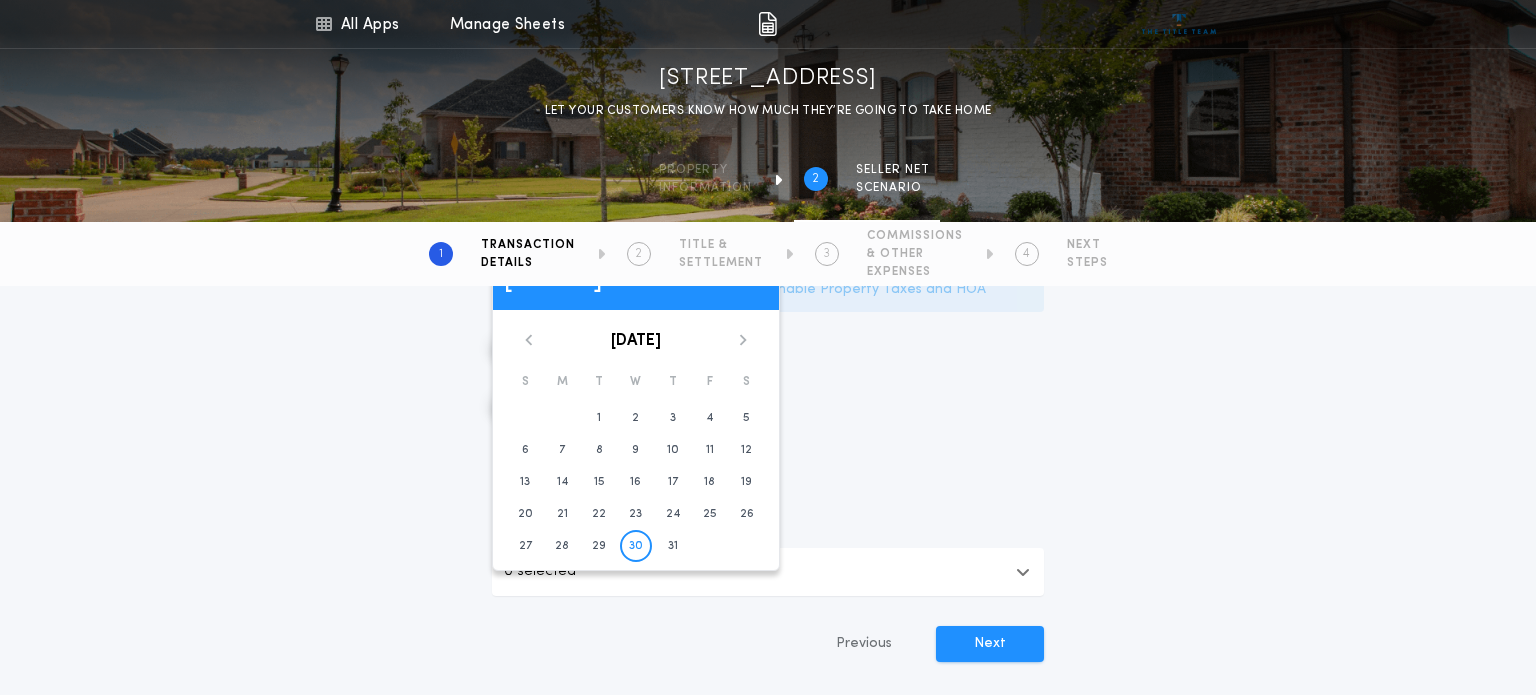 scroll, scrollTop: 564, scrollLeft: 0, axis: vertical 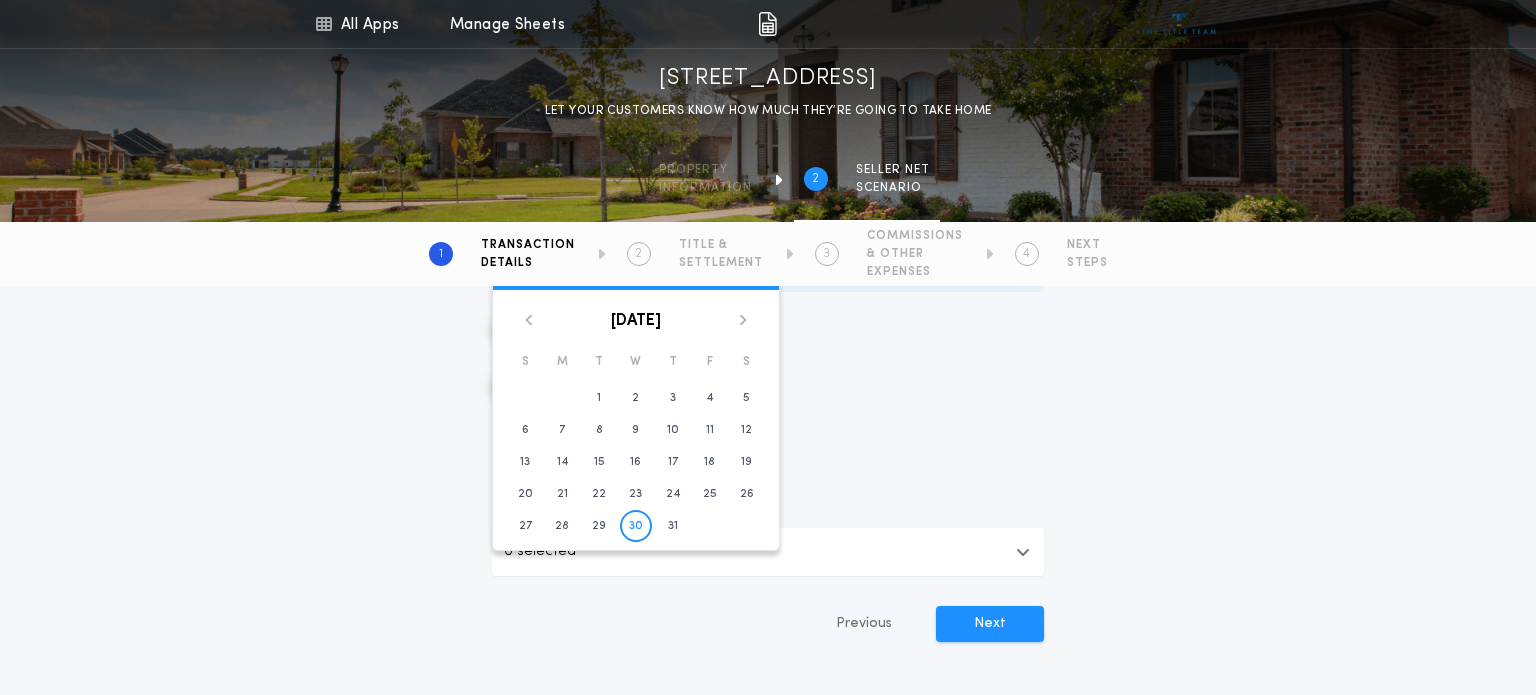 click 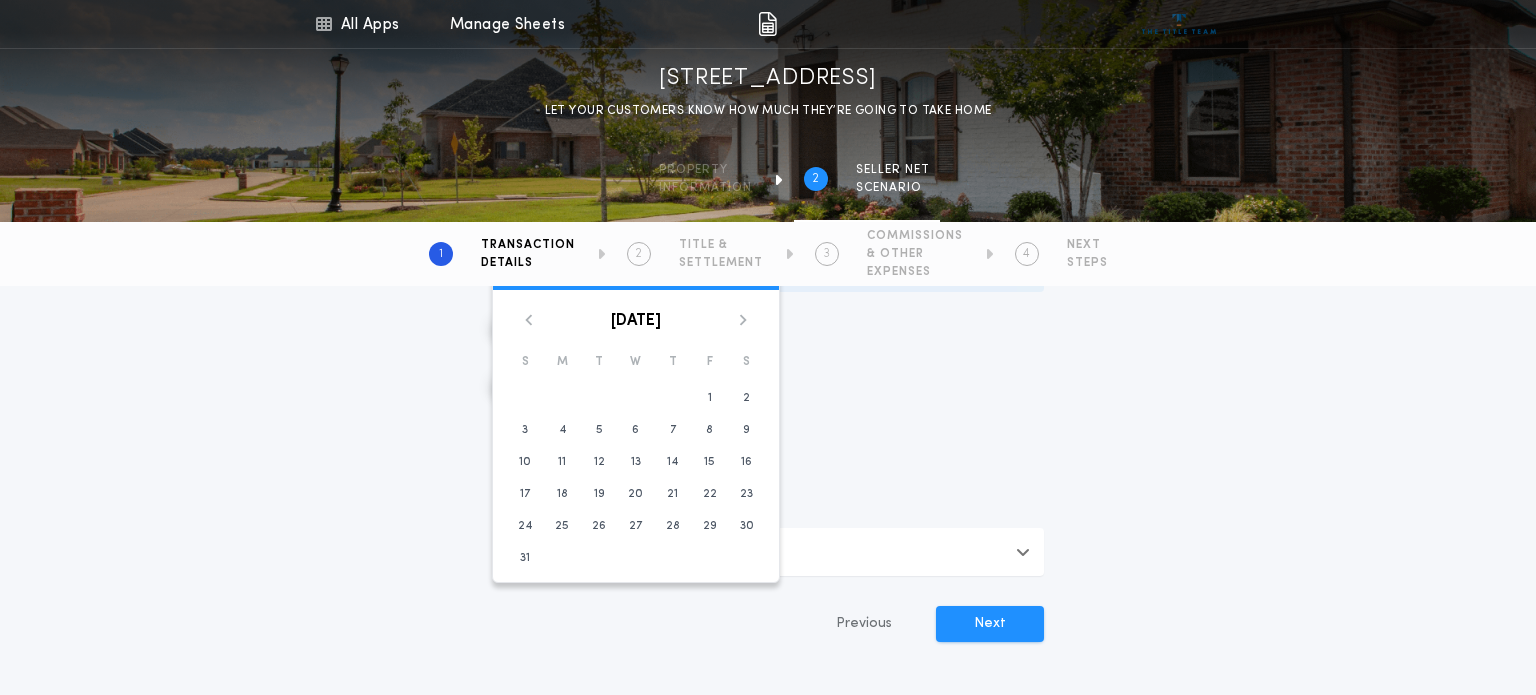 click 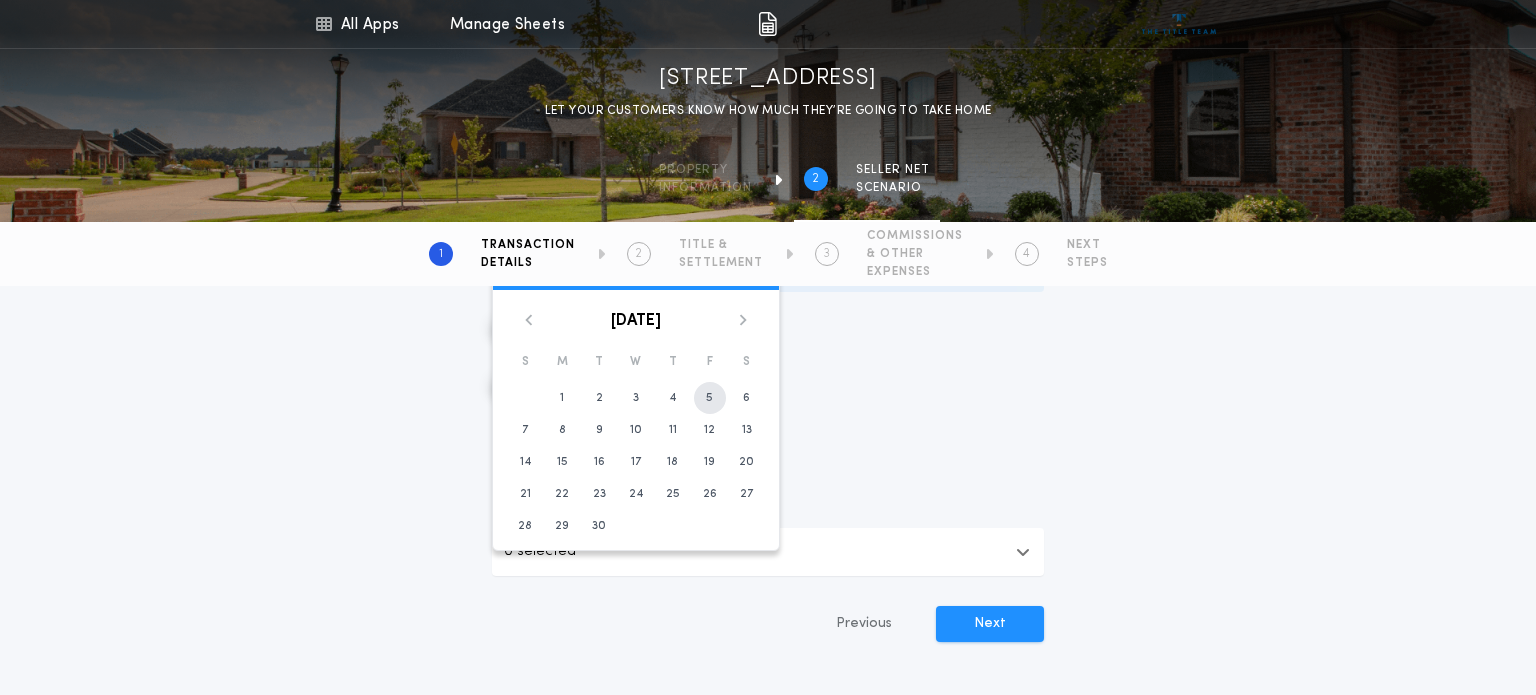 click on "5" at bounding box center (710, 398) 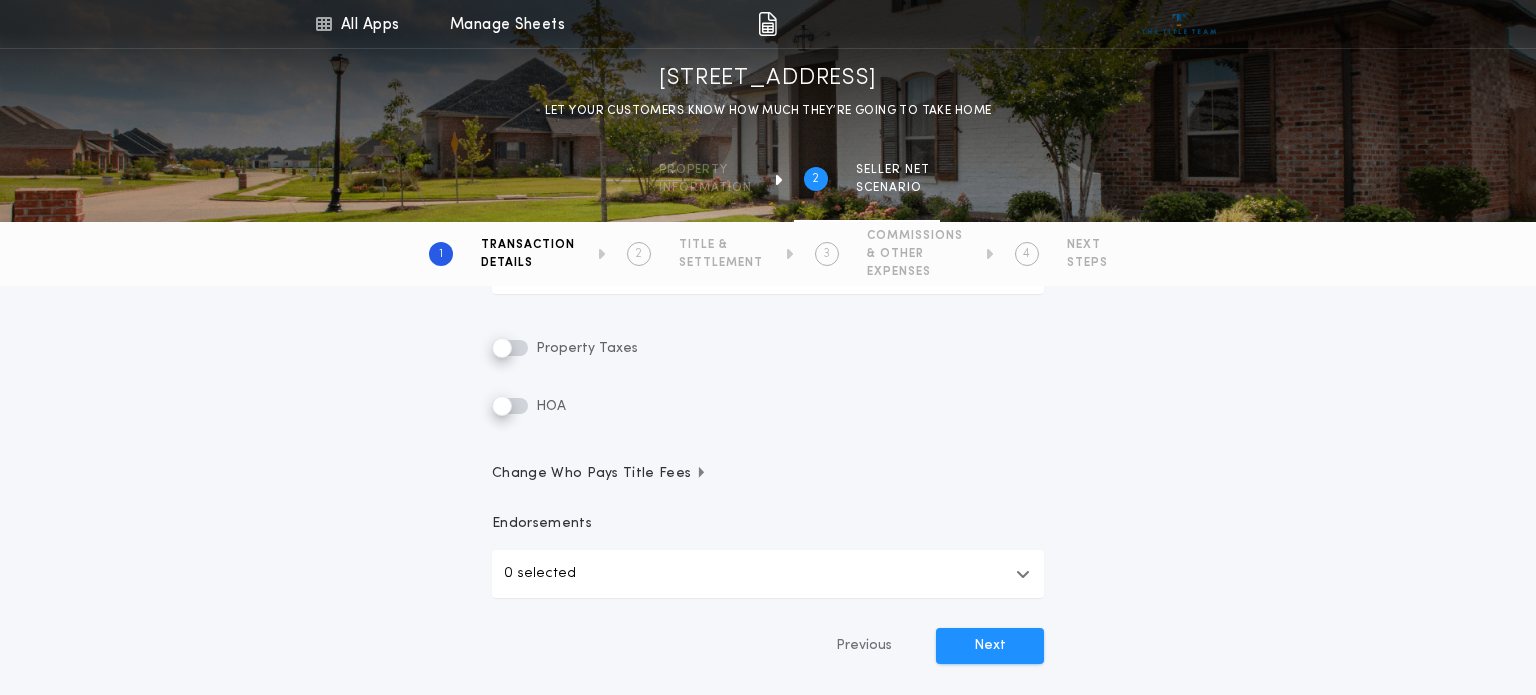 scroll, scrollTop: 469, scrollLeft: 0, axis: vertical 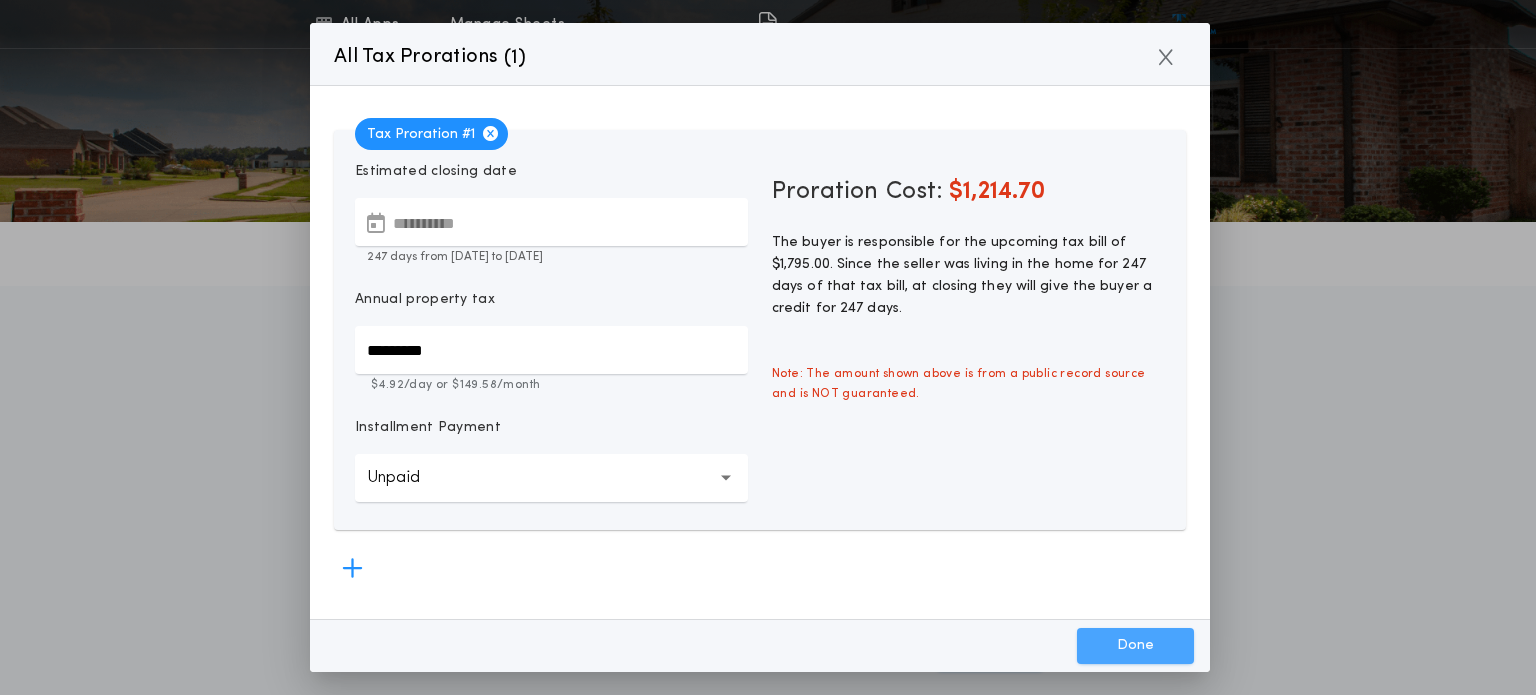 click on "Done" at bounding box center (1135, 646) 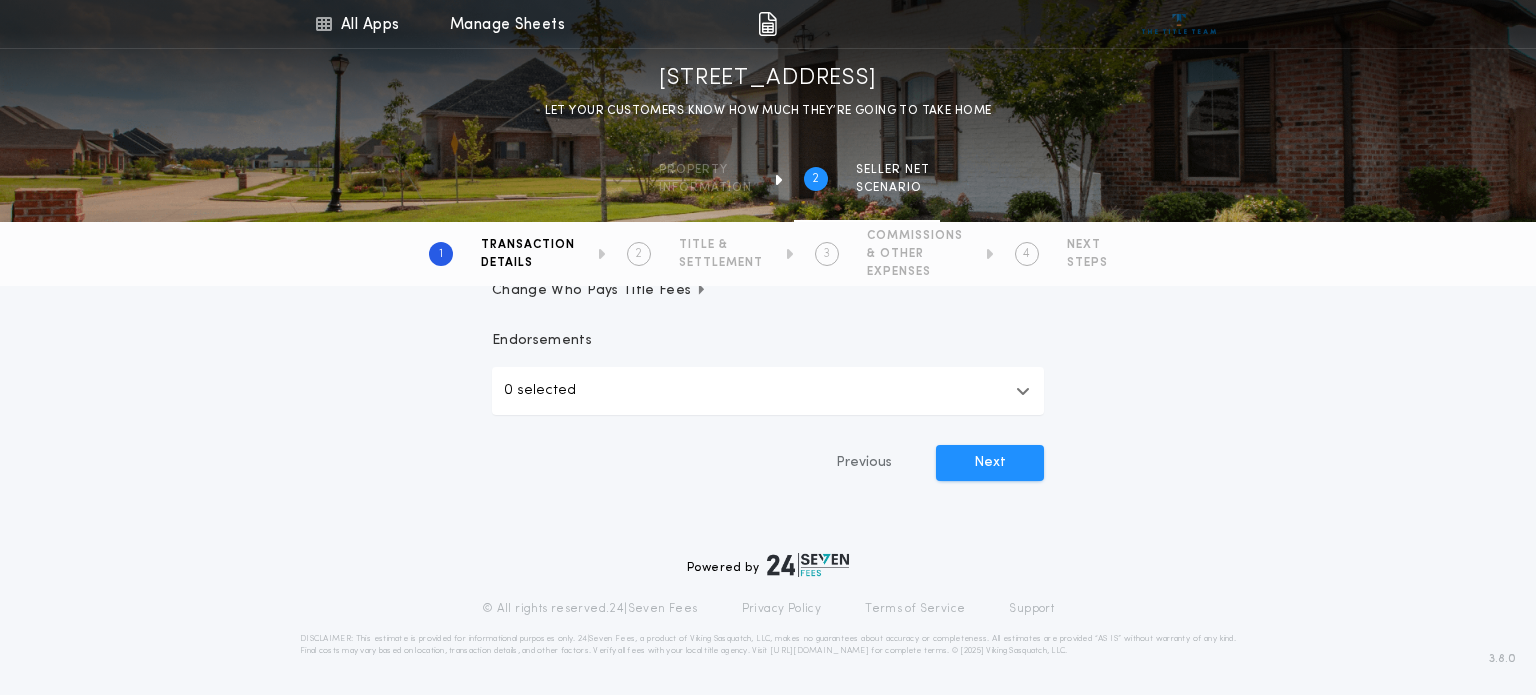 scroll, scrollTop: 660, scrollLeft: 0, axis: vertical 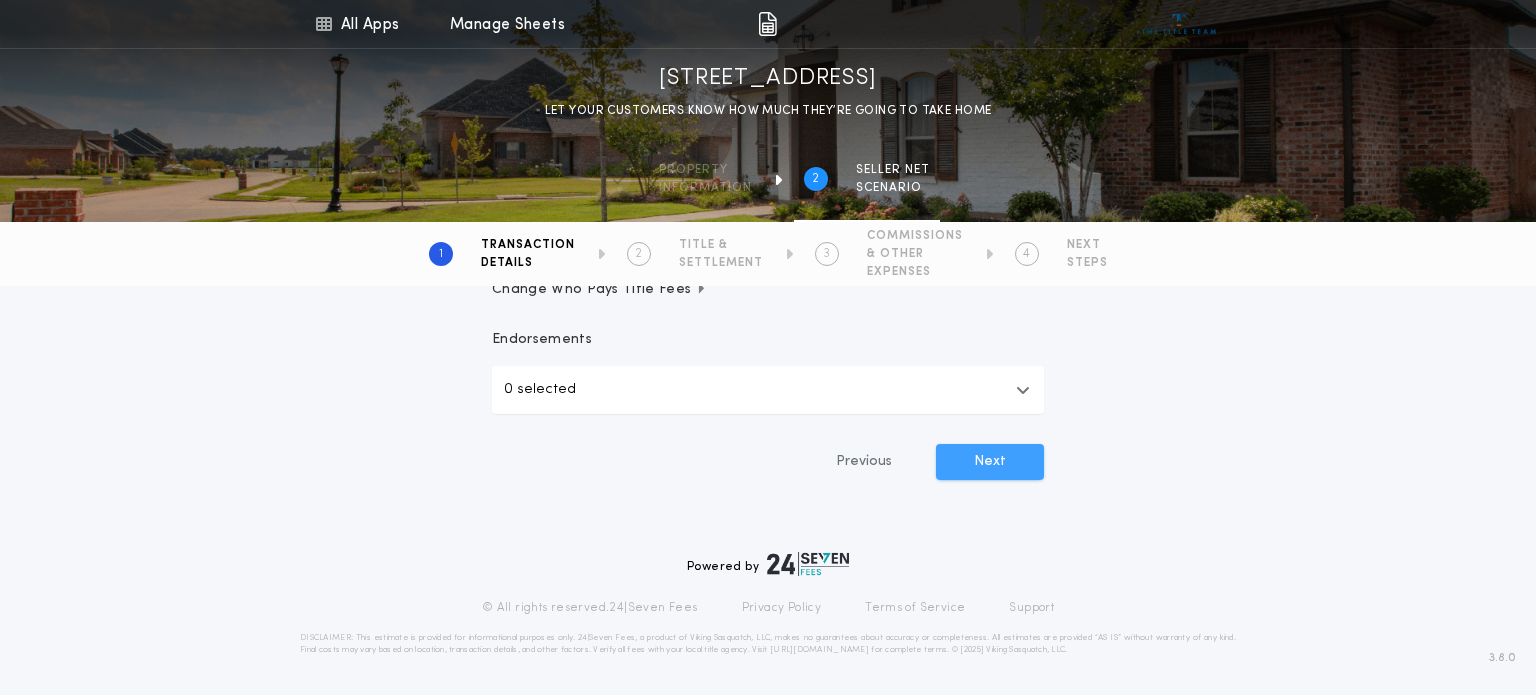 click on "Next" at bounding box center [990, 462] 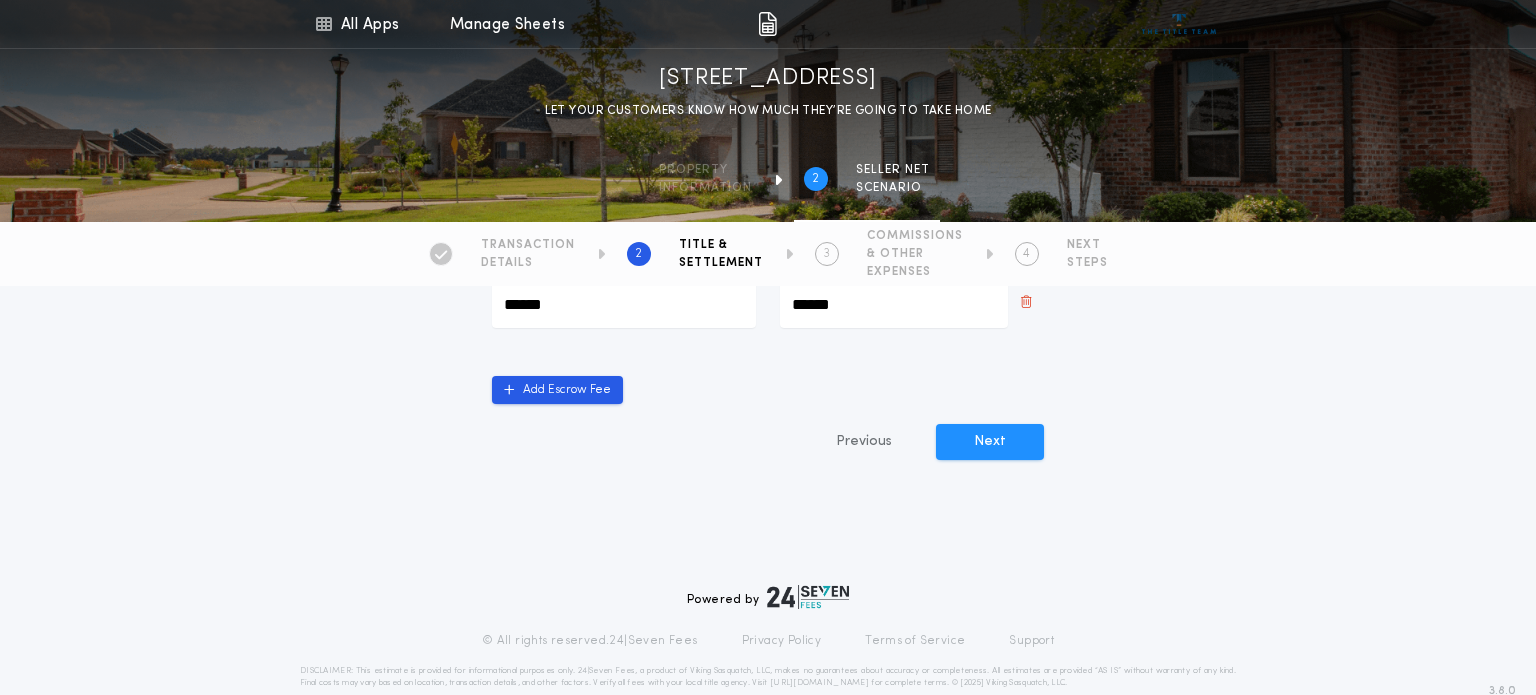 scroll, scrollTop: 1200, scrollLeft: 0, axis: vertical 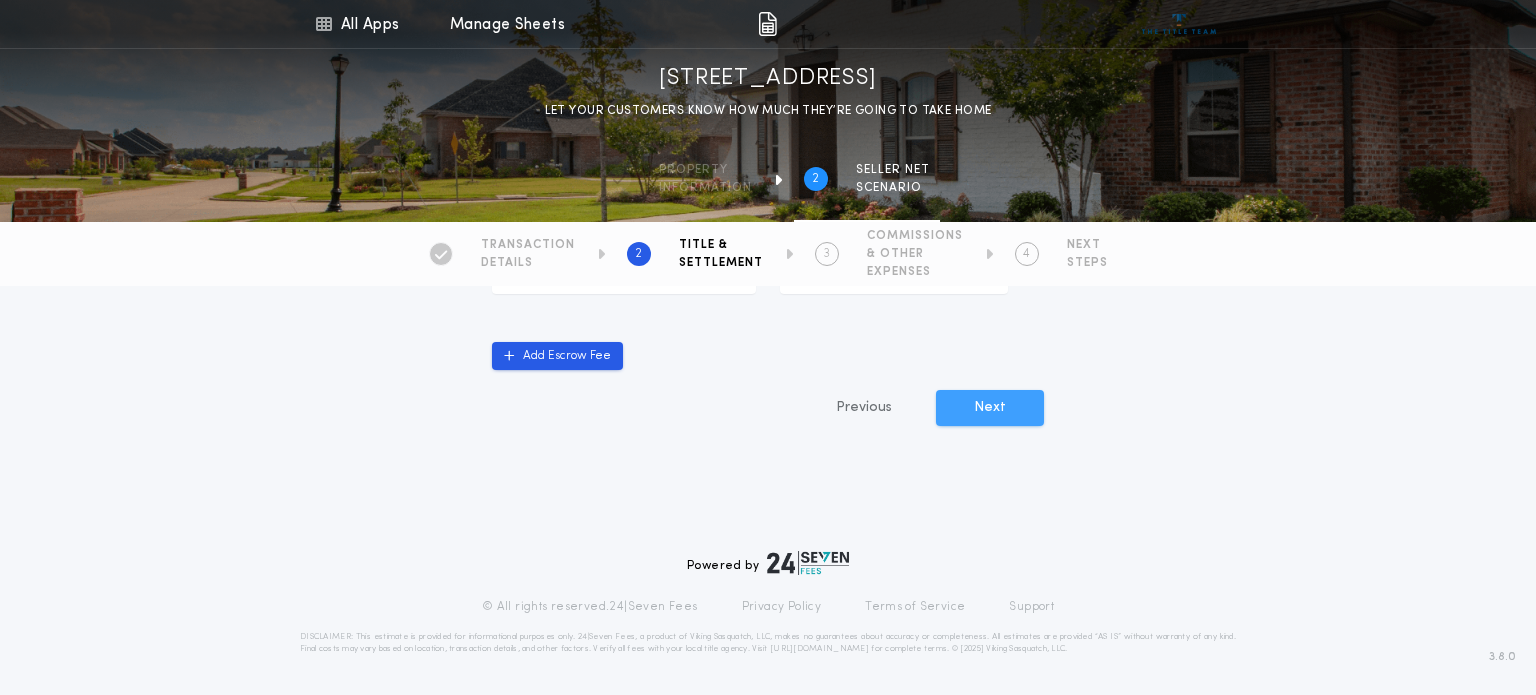 click on "Next" at bounding box center (990, 408) 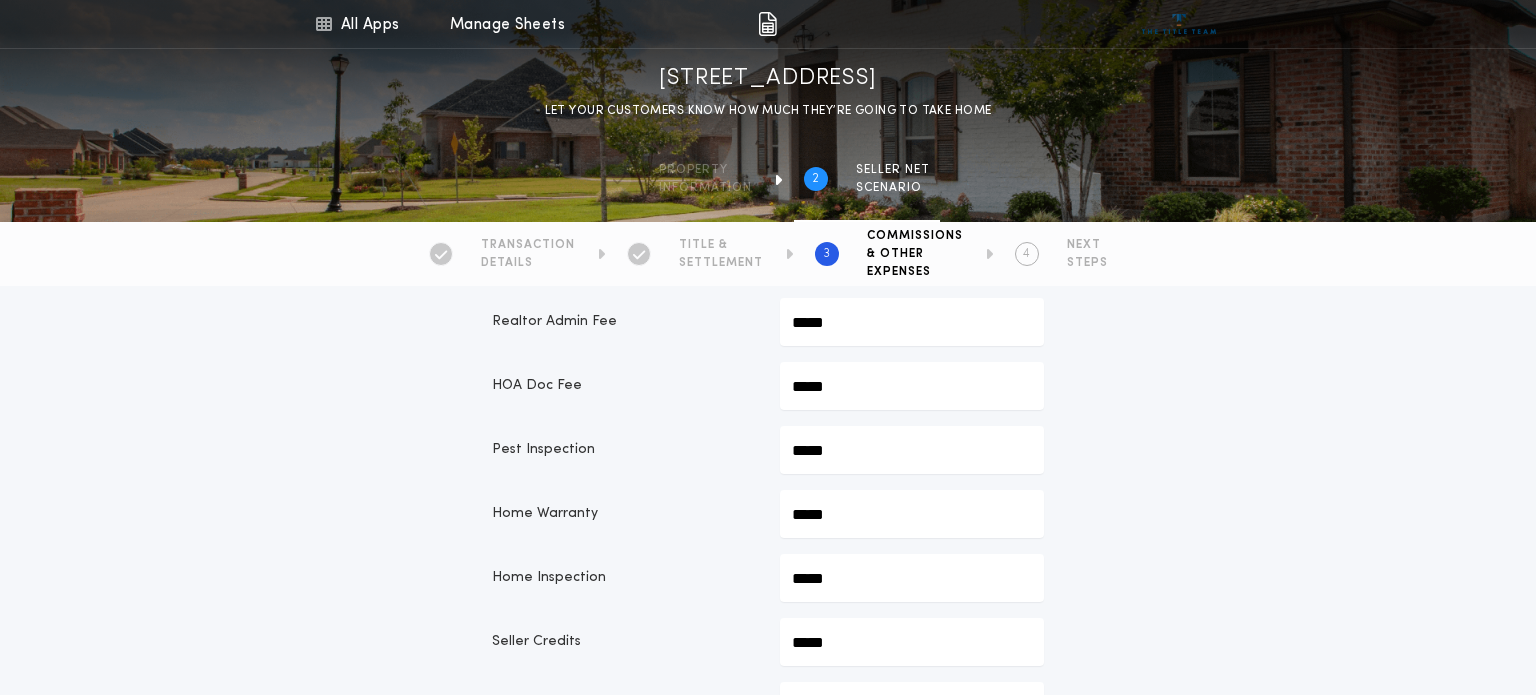 scroll, scrollTop: 608, scrollLeft: 0, axis: vertical 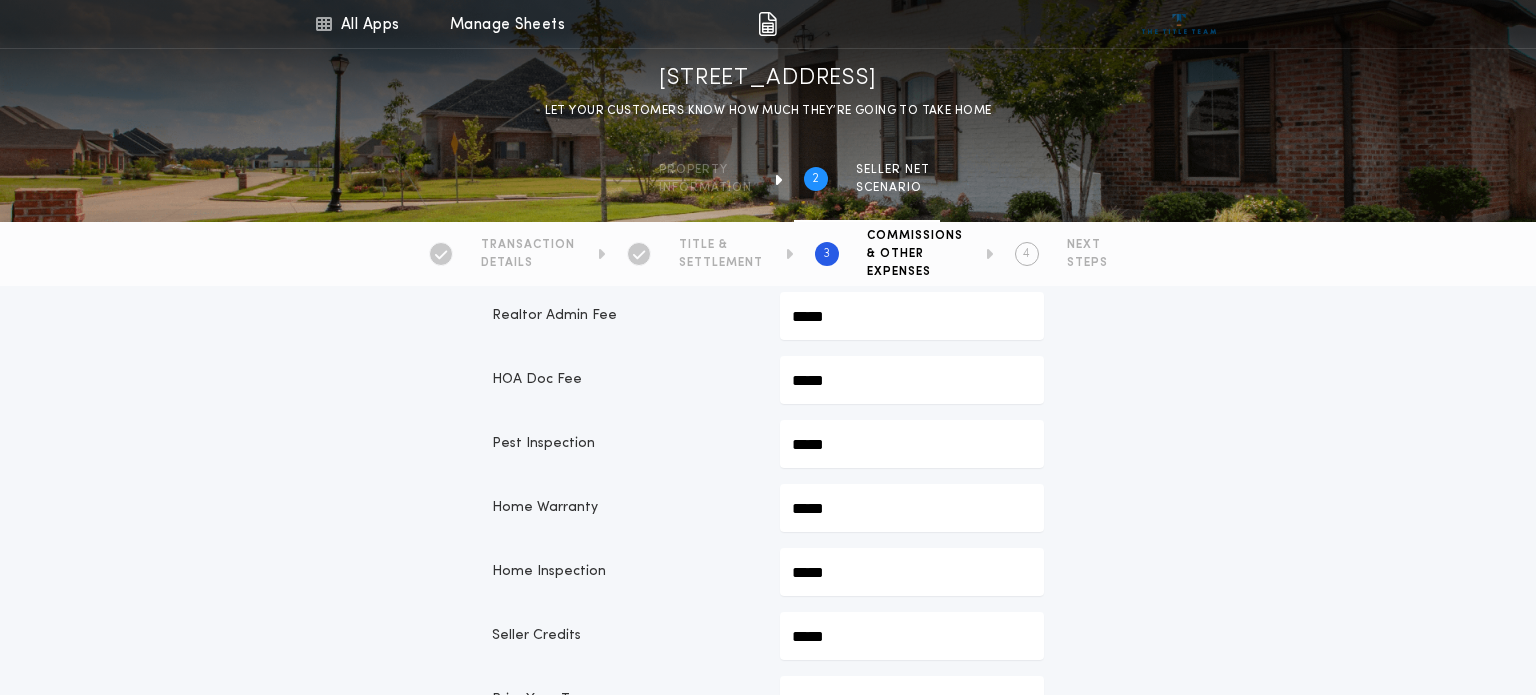 click on "*****" at bounding box center (912, -206) 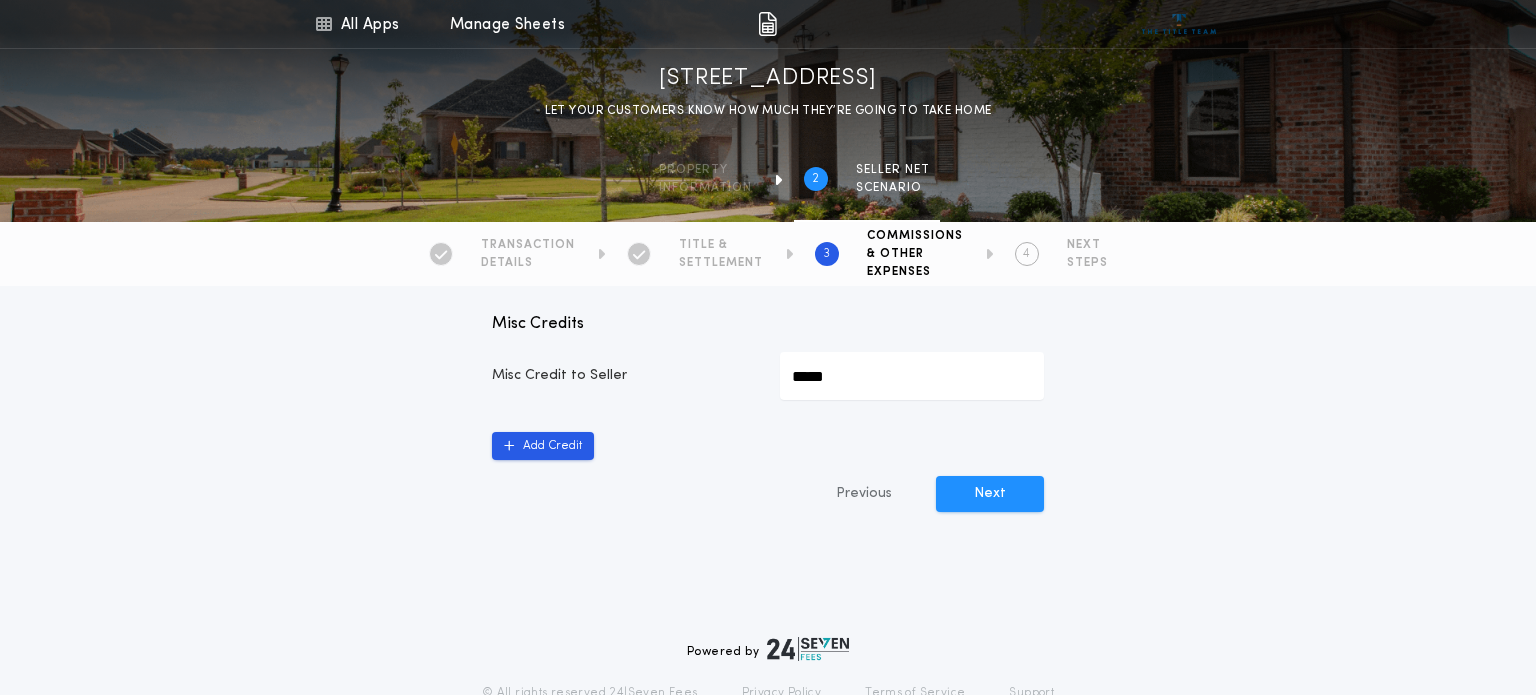 scroll, scrollTop: 1188, scrollLeft: 0, axis: vertical 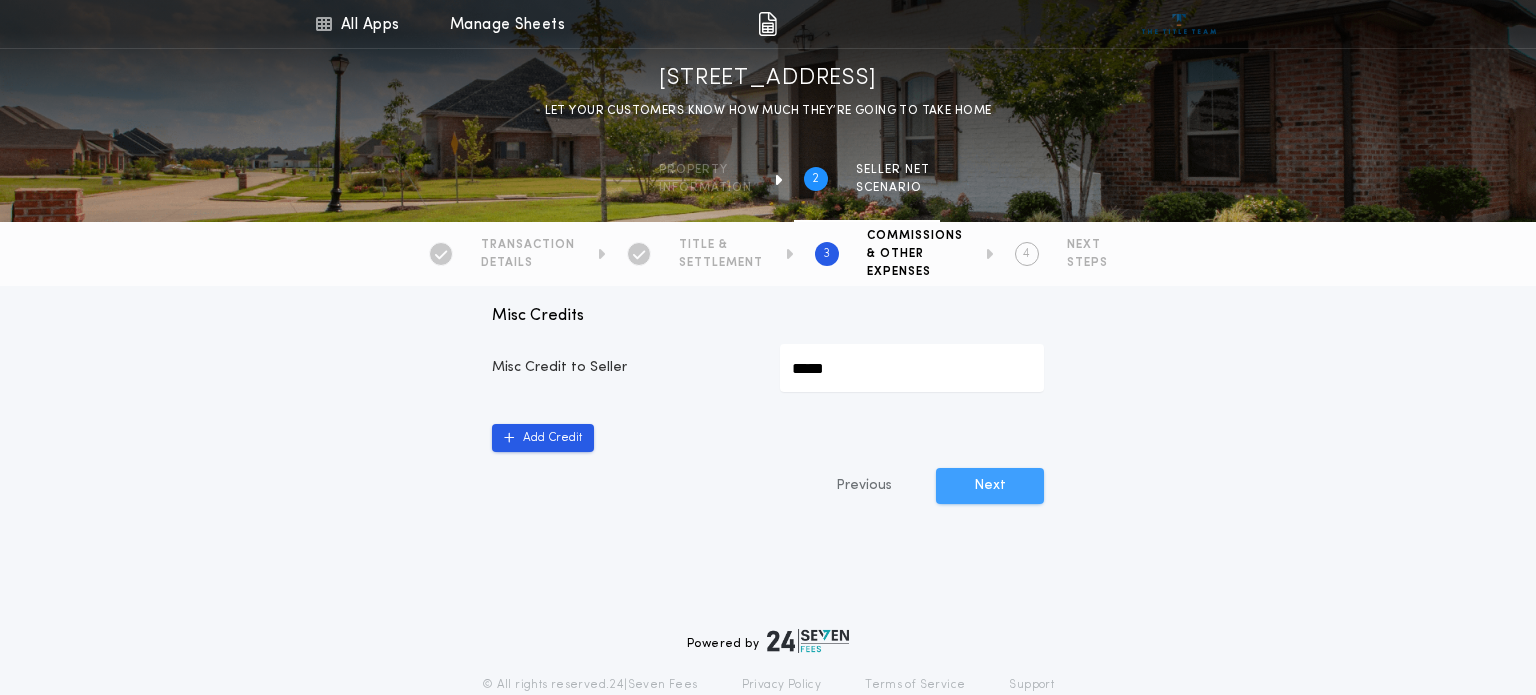 type on "*******" 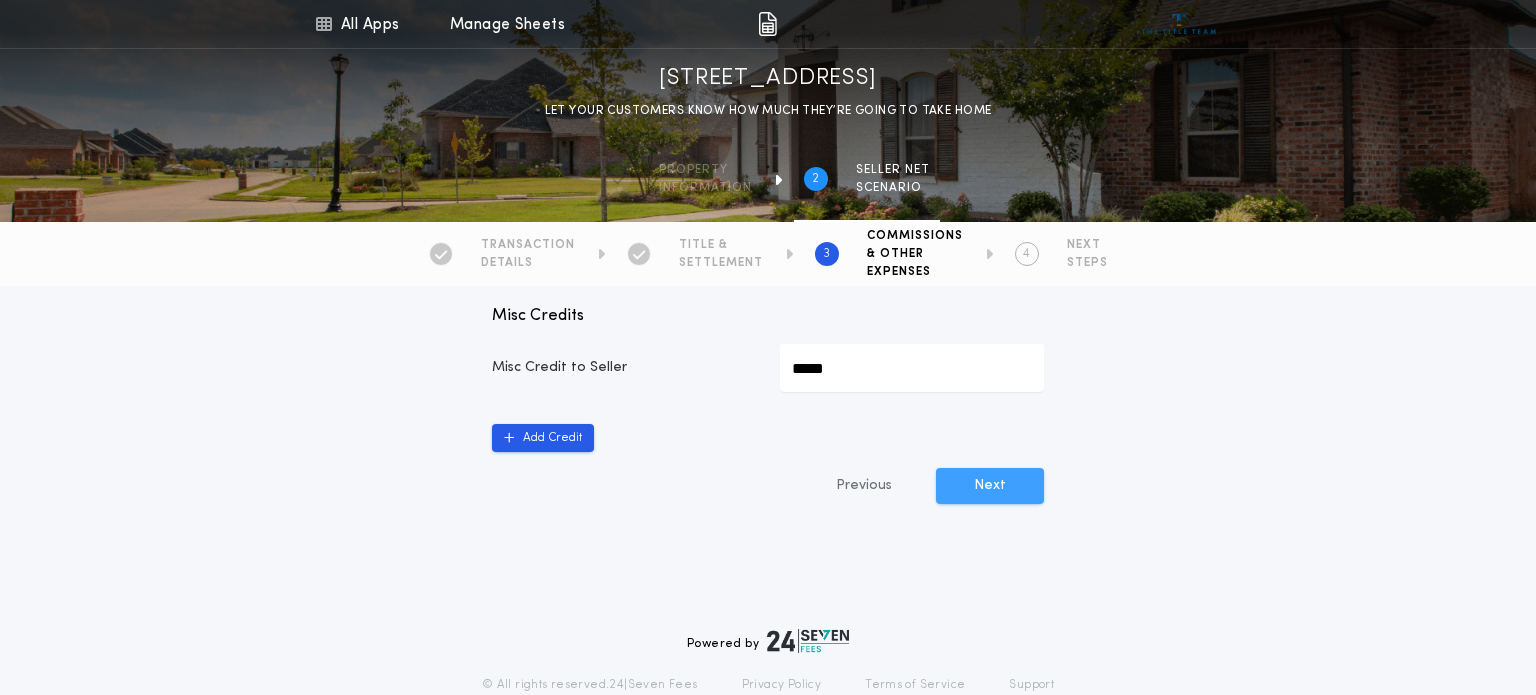 click on "Next" at bounding box center [990, 486] 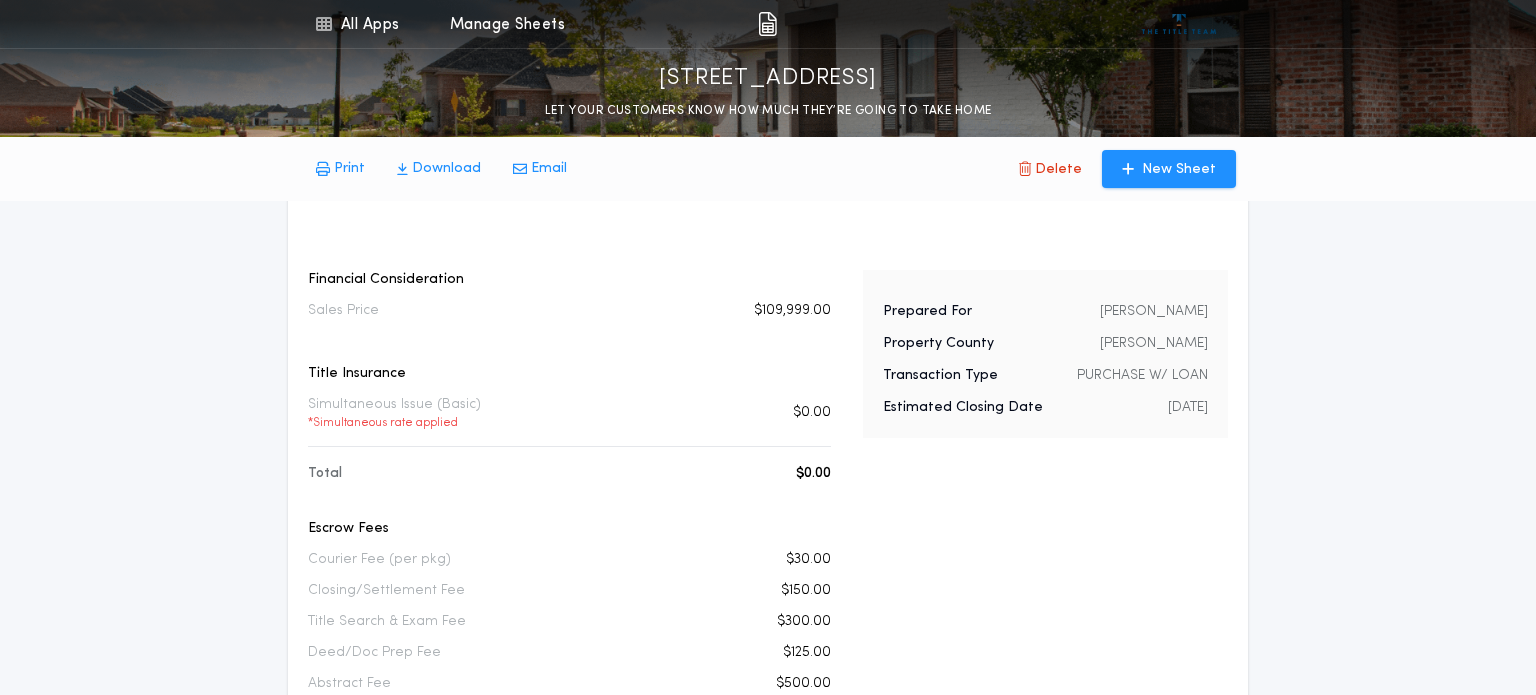 scroll, scrollTop: 0, scrollLeft: 0, axis: both 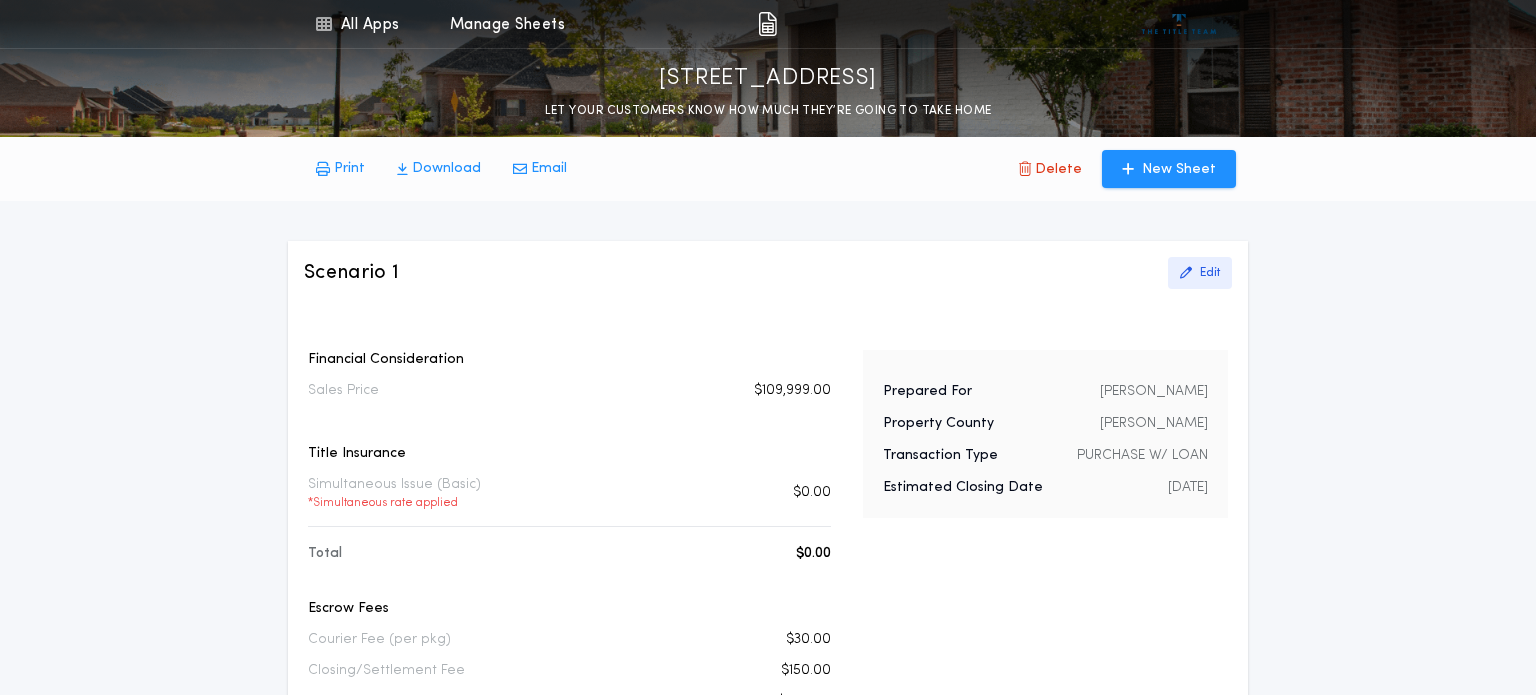 click on "Edit" at bounding box center [1210, 273] 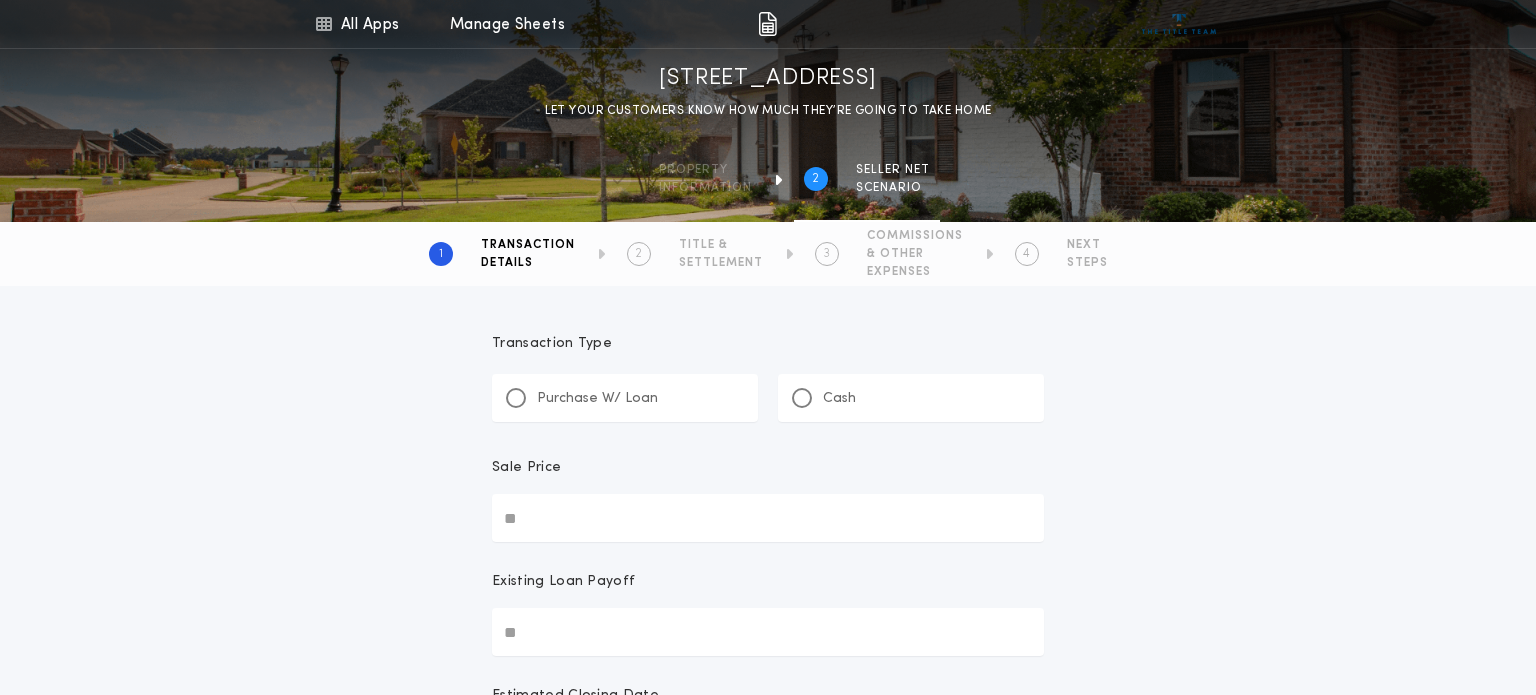 type on "********" 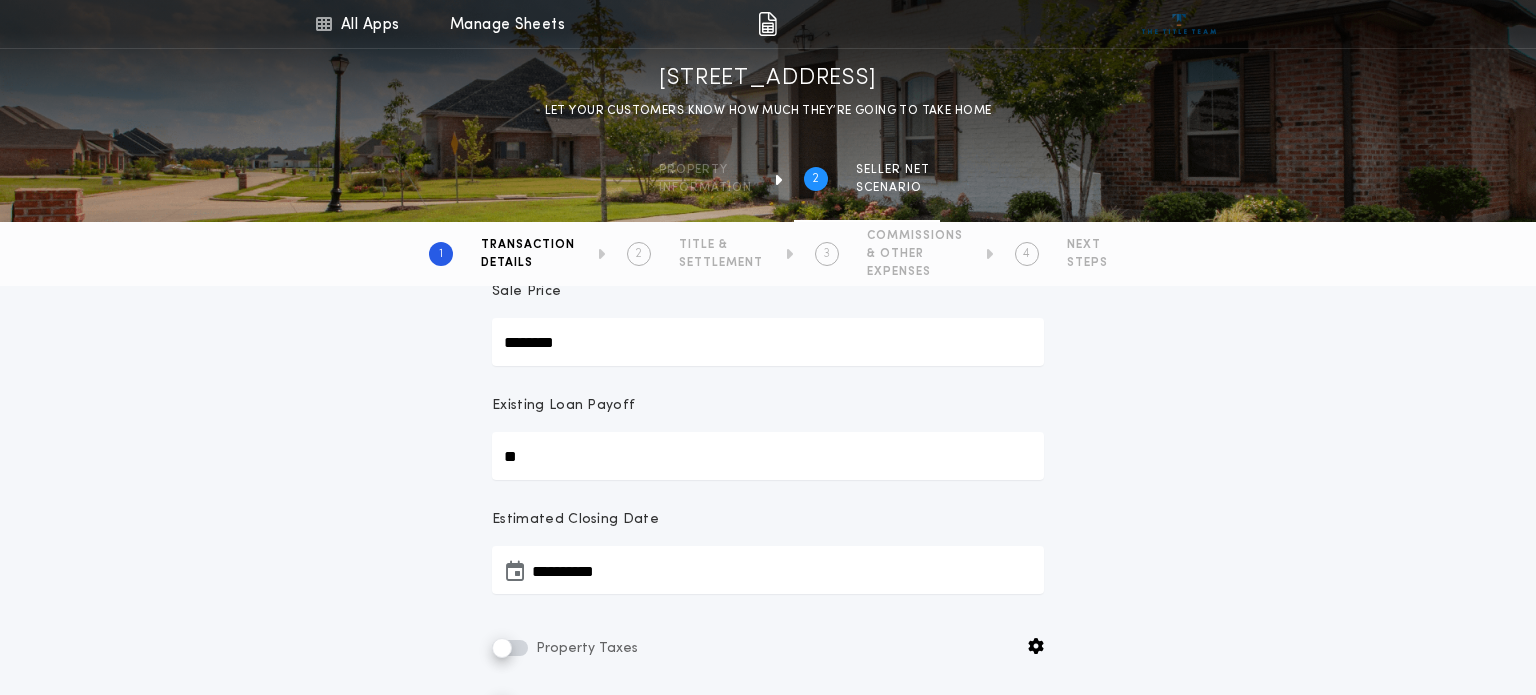 scroll, scrollTop: 180, scrollLeft: 0, axis: vertical 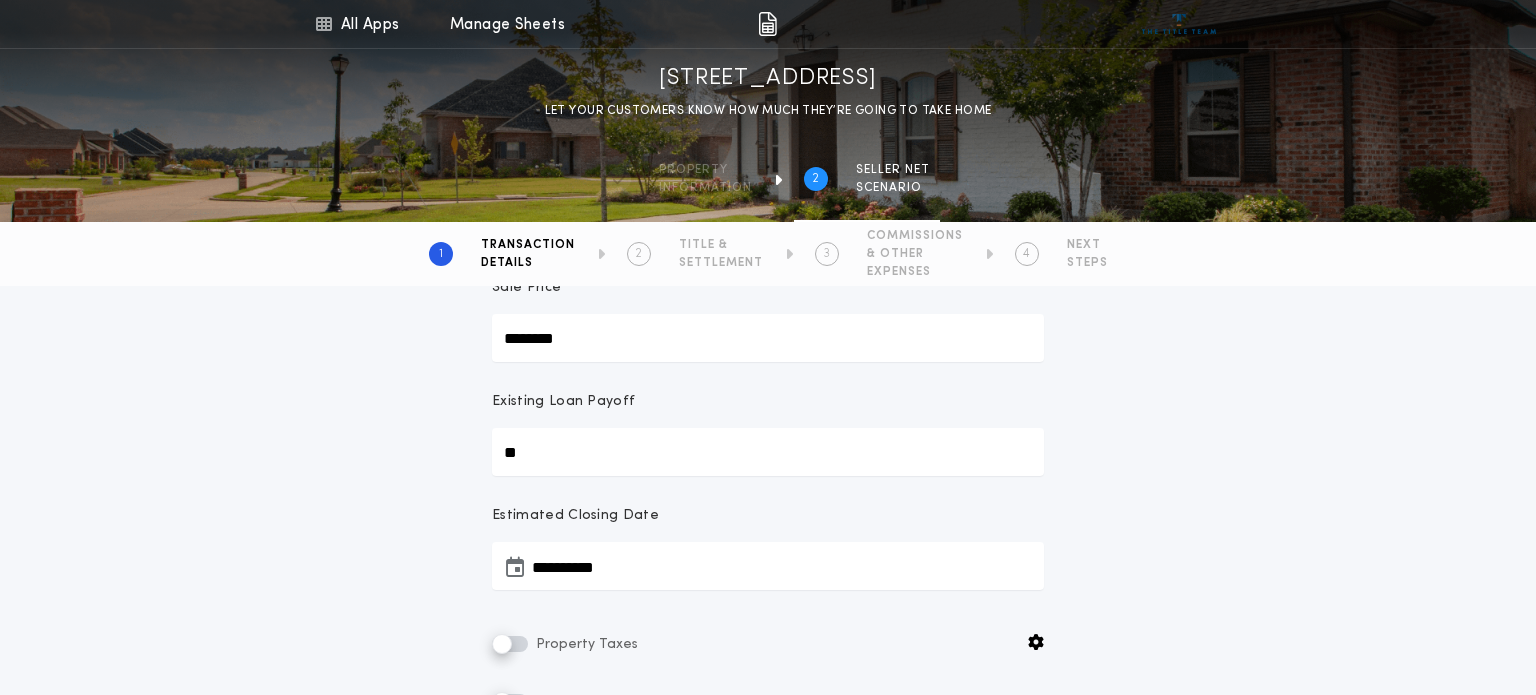 click on "********" at bounding box center [768, 338] 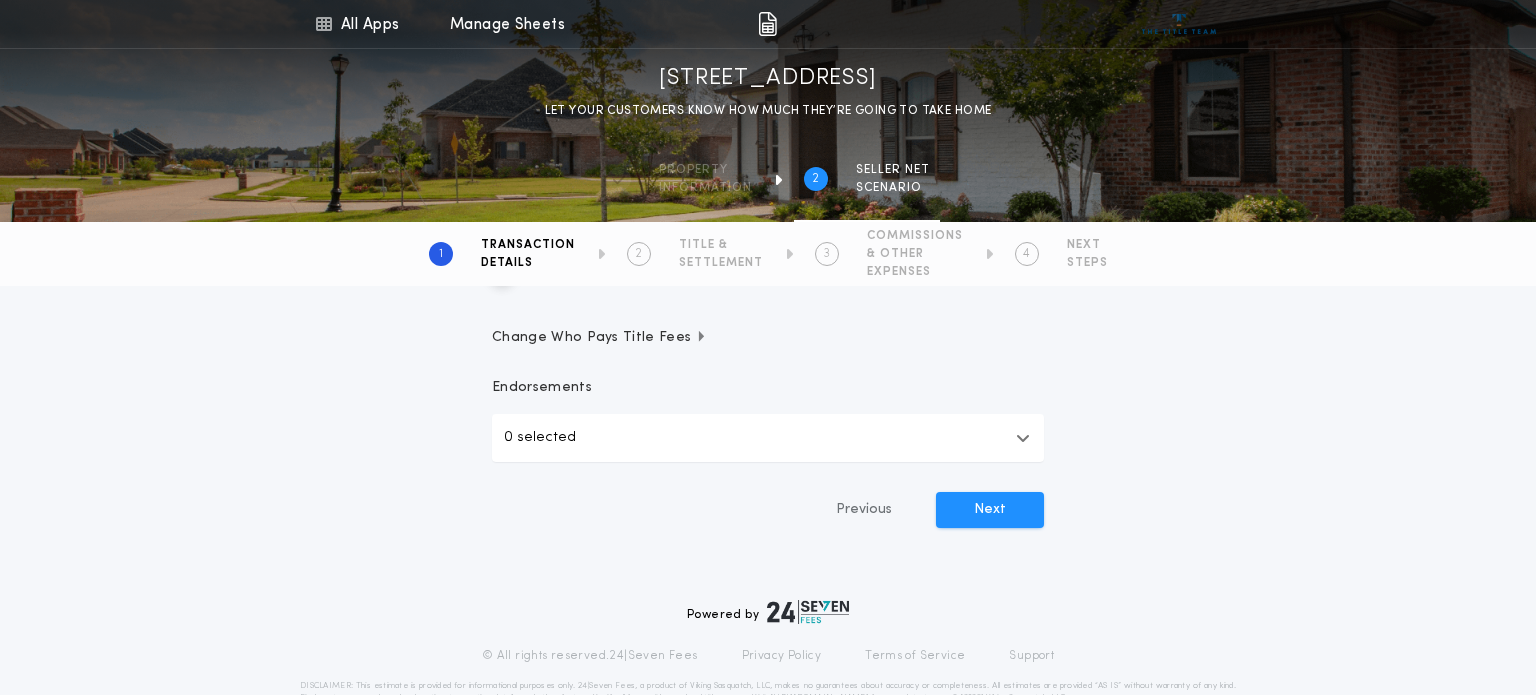 scroll, scrollTop: 660, scrollLeft: 0, axis: vertical 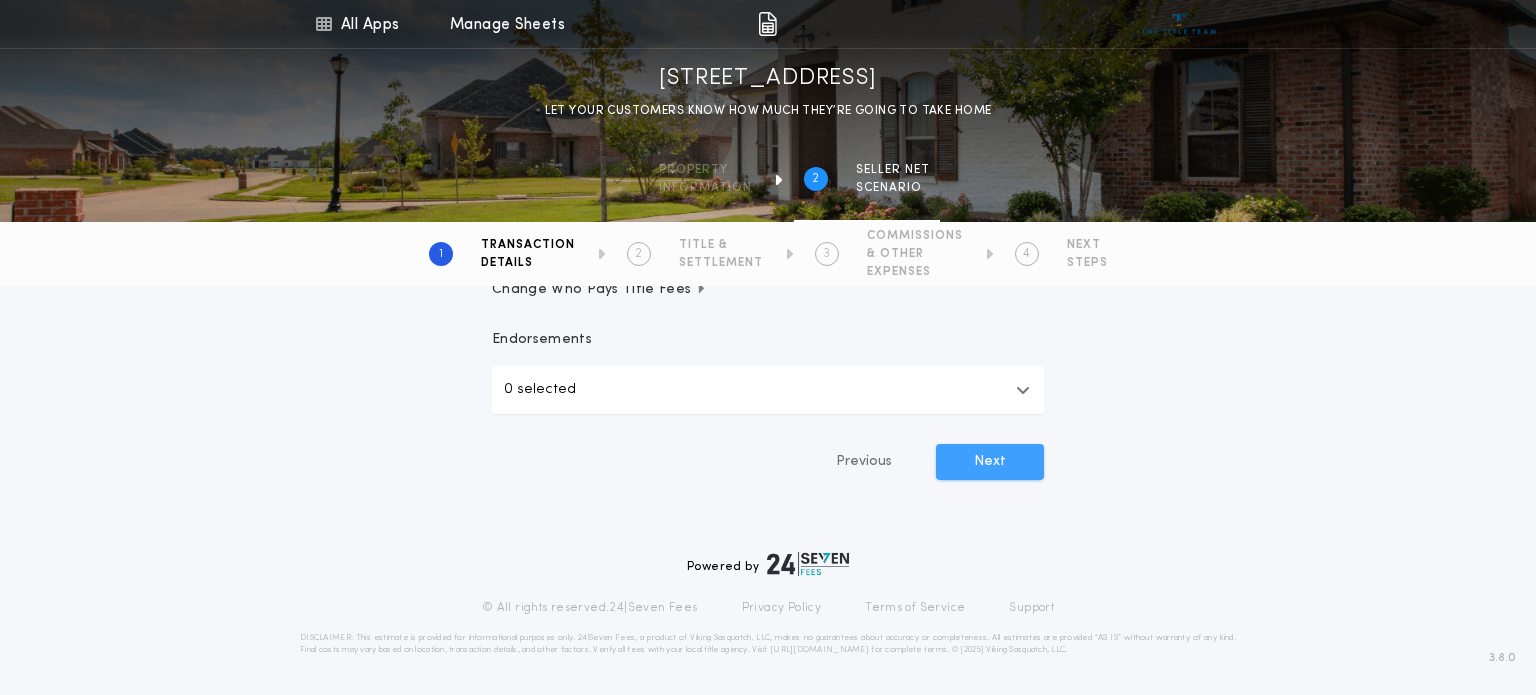type on "********" 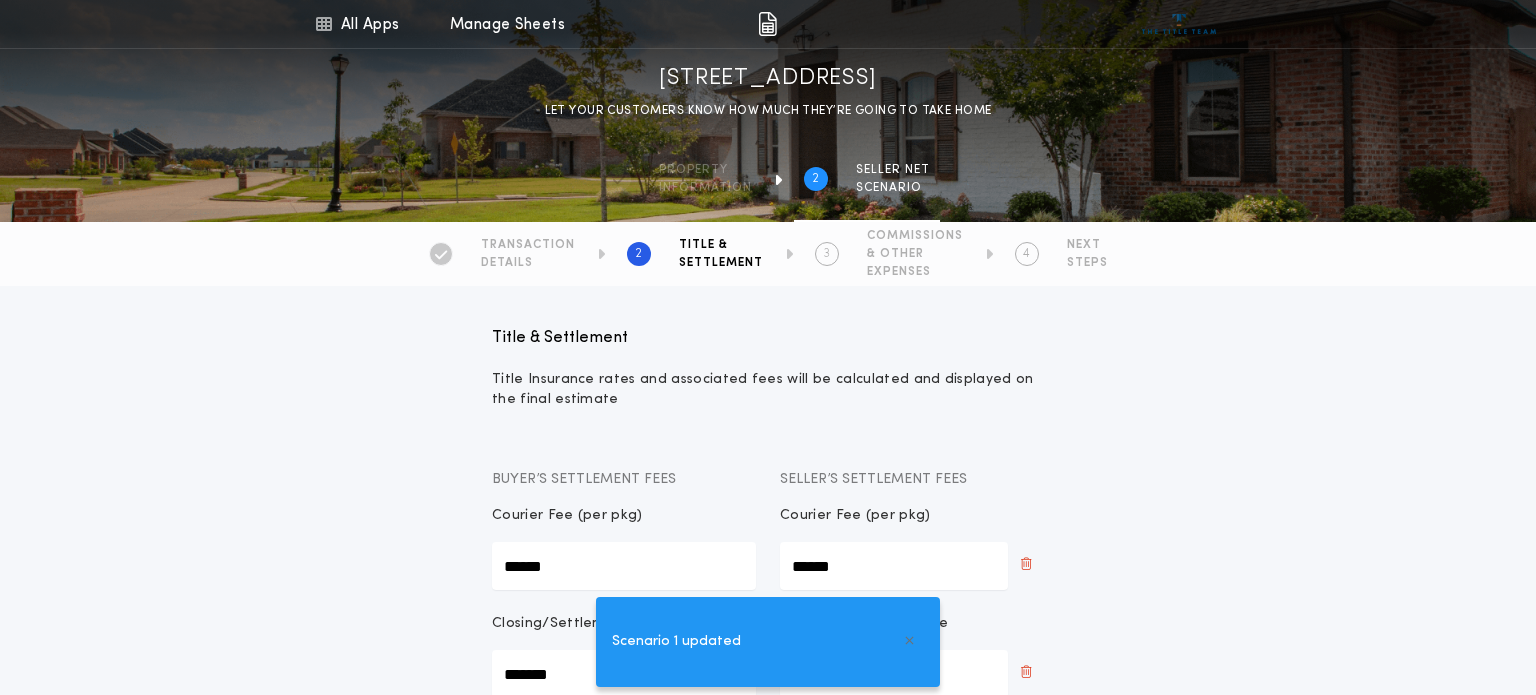 scroll, scrollTop: 1200, scrollLeft: 0, axis: vertical 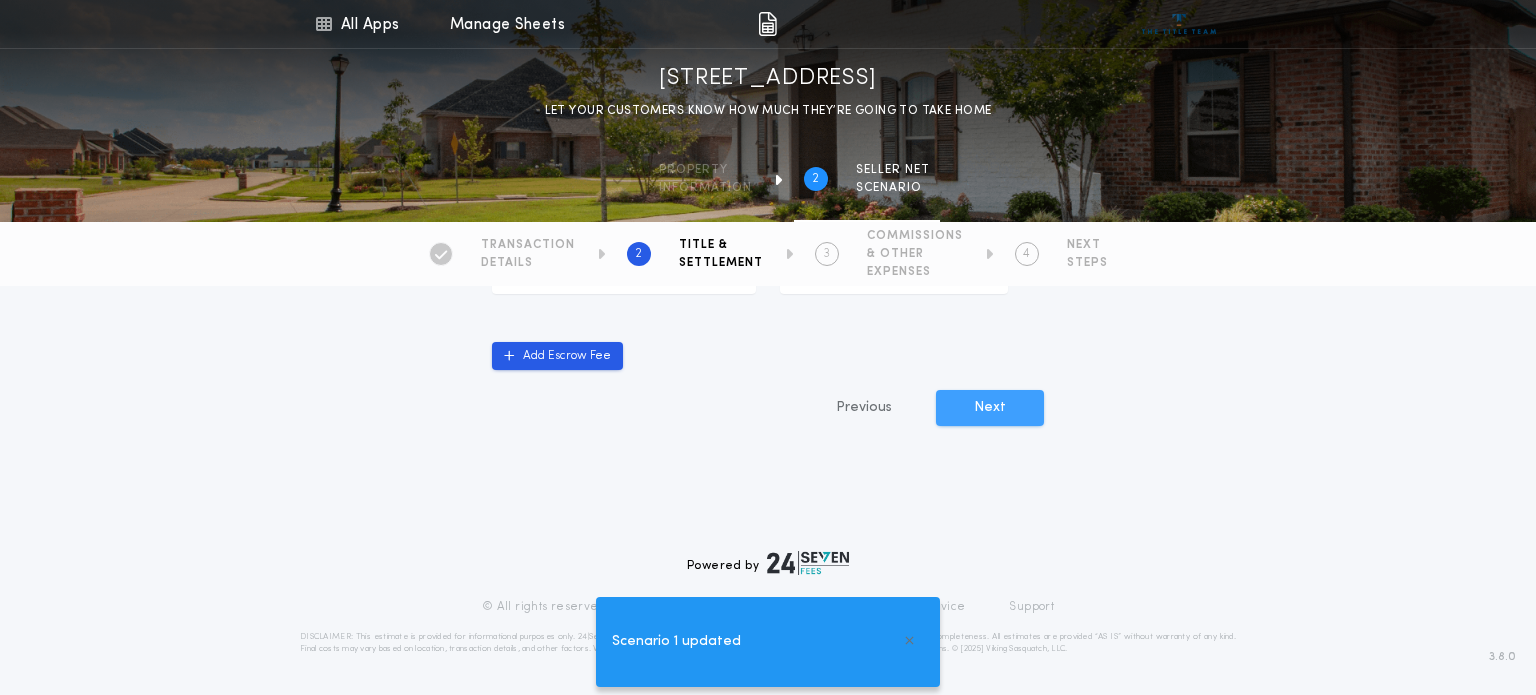 click on "Next" at bounding box center (990, 408) 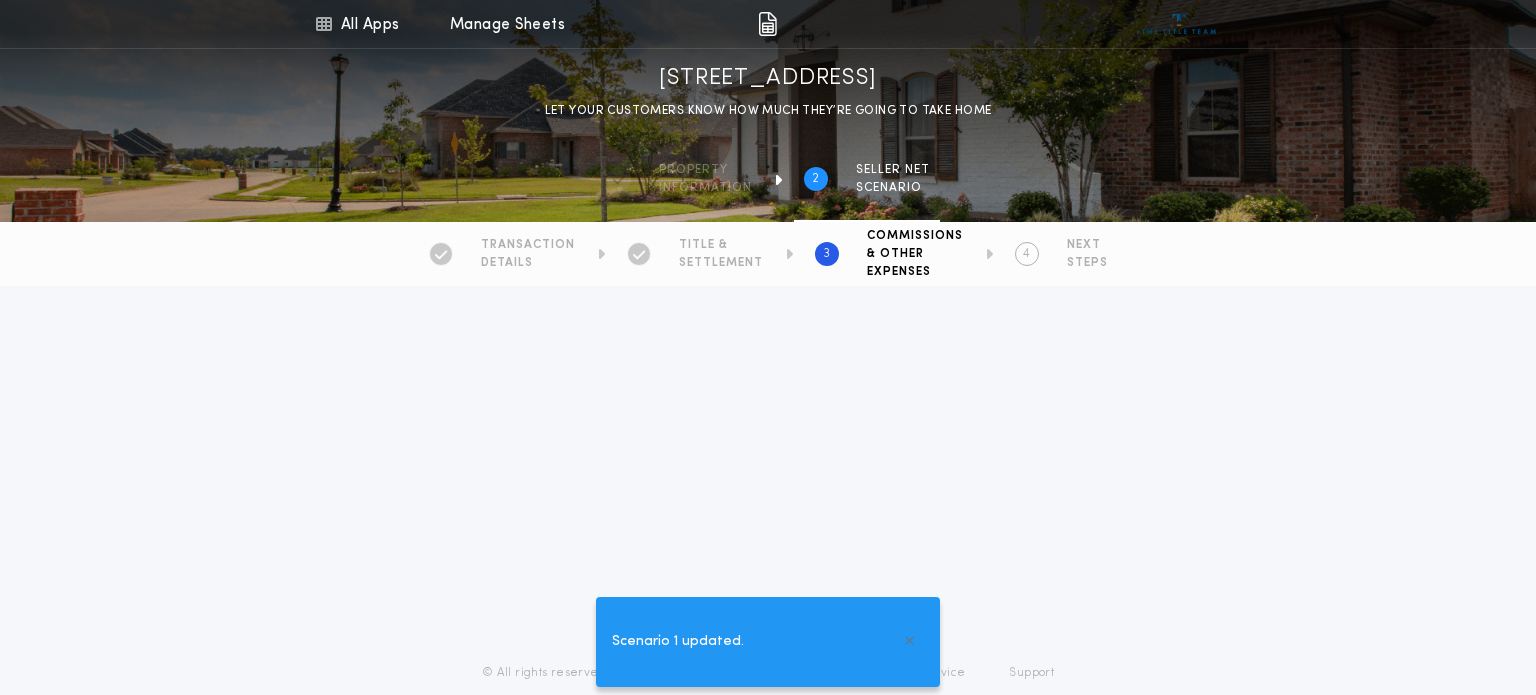 type on "*********" 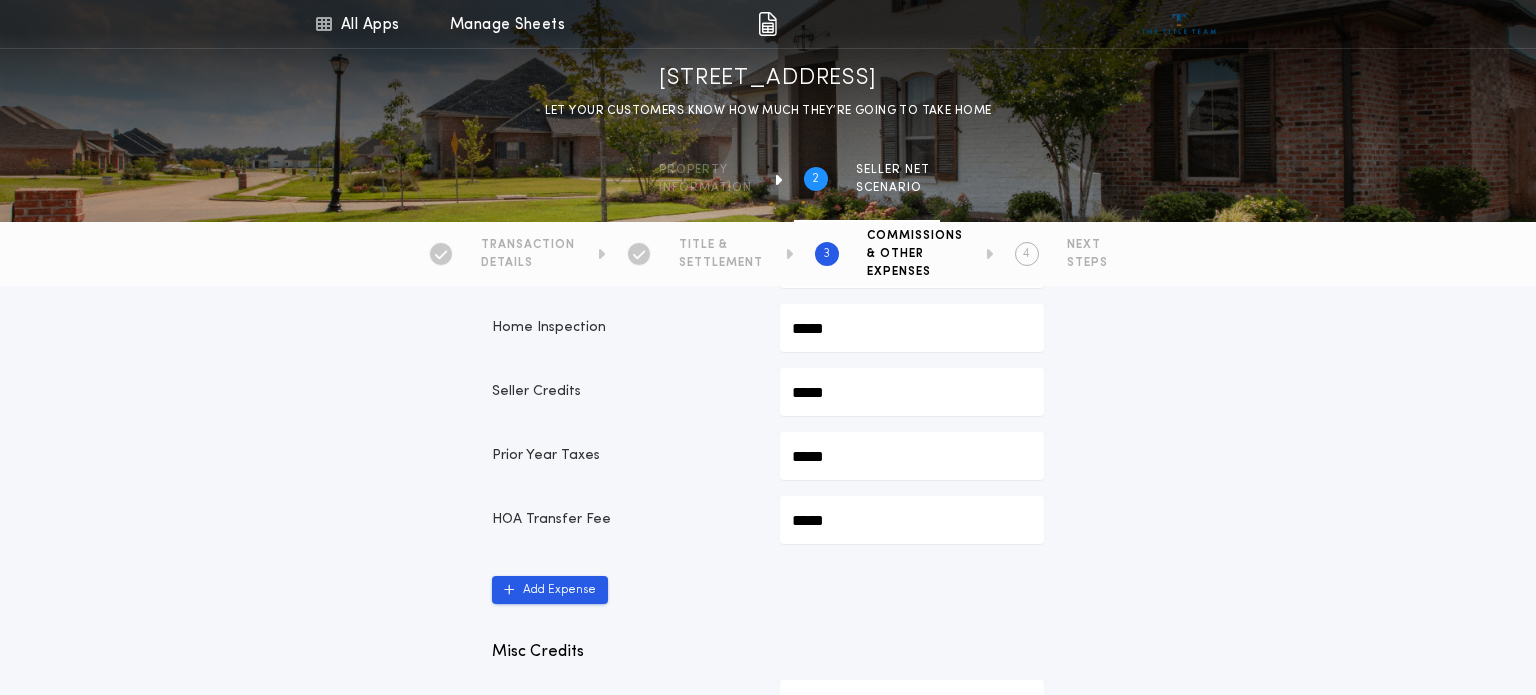 scroll, scrollTop: 1265, scrollLeft: 0, axis: vertical 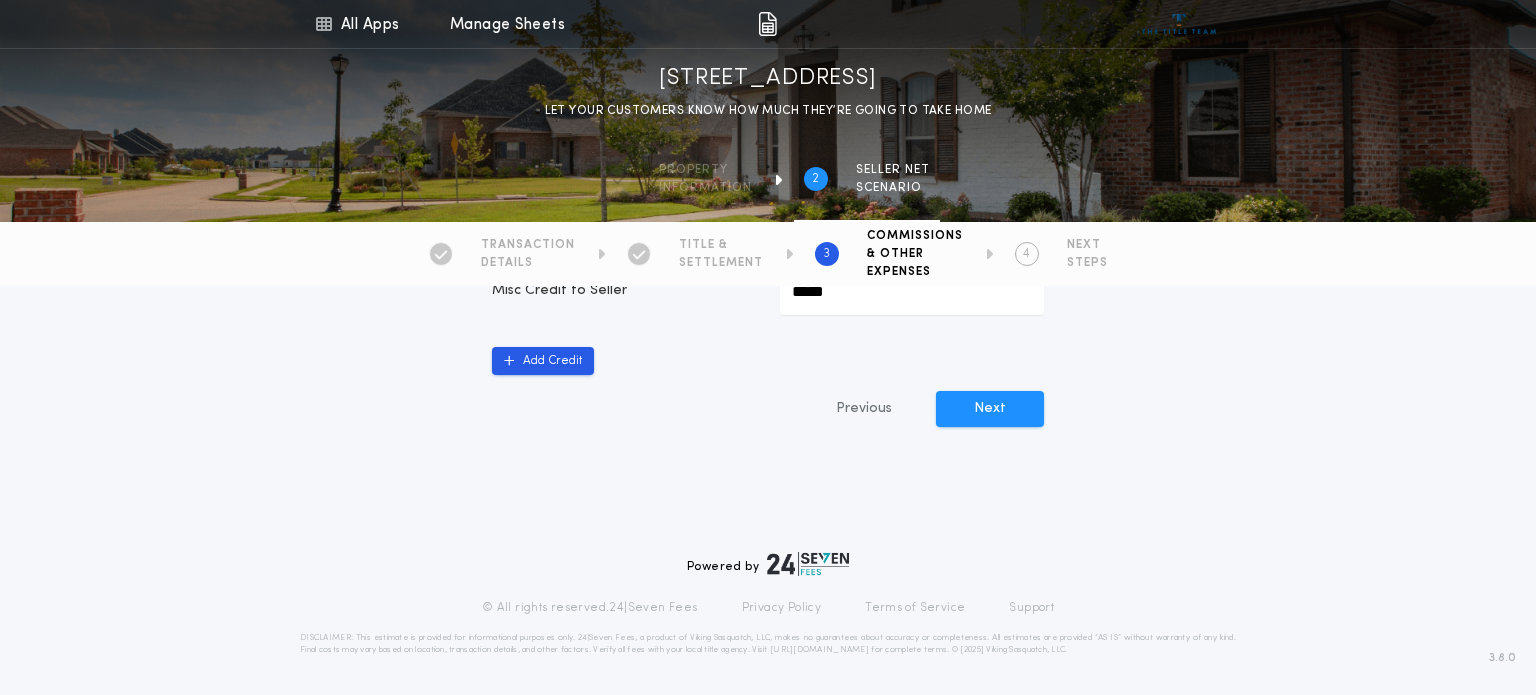click on "Next" at bounding box center [990, 409] 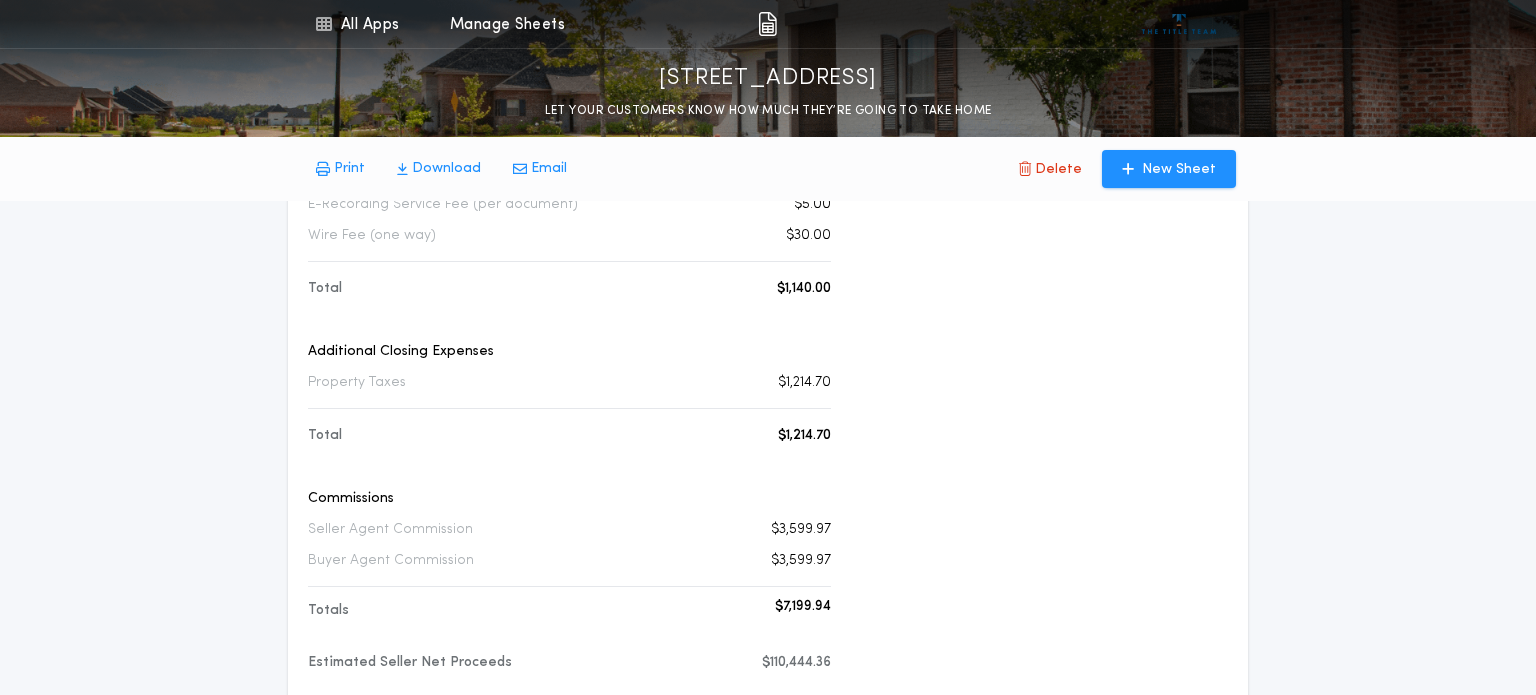 scroll, scrollTop: 0, scrollLeft: 0, axis: both 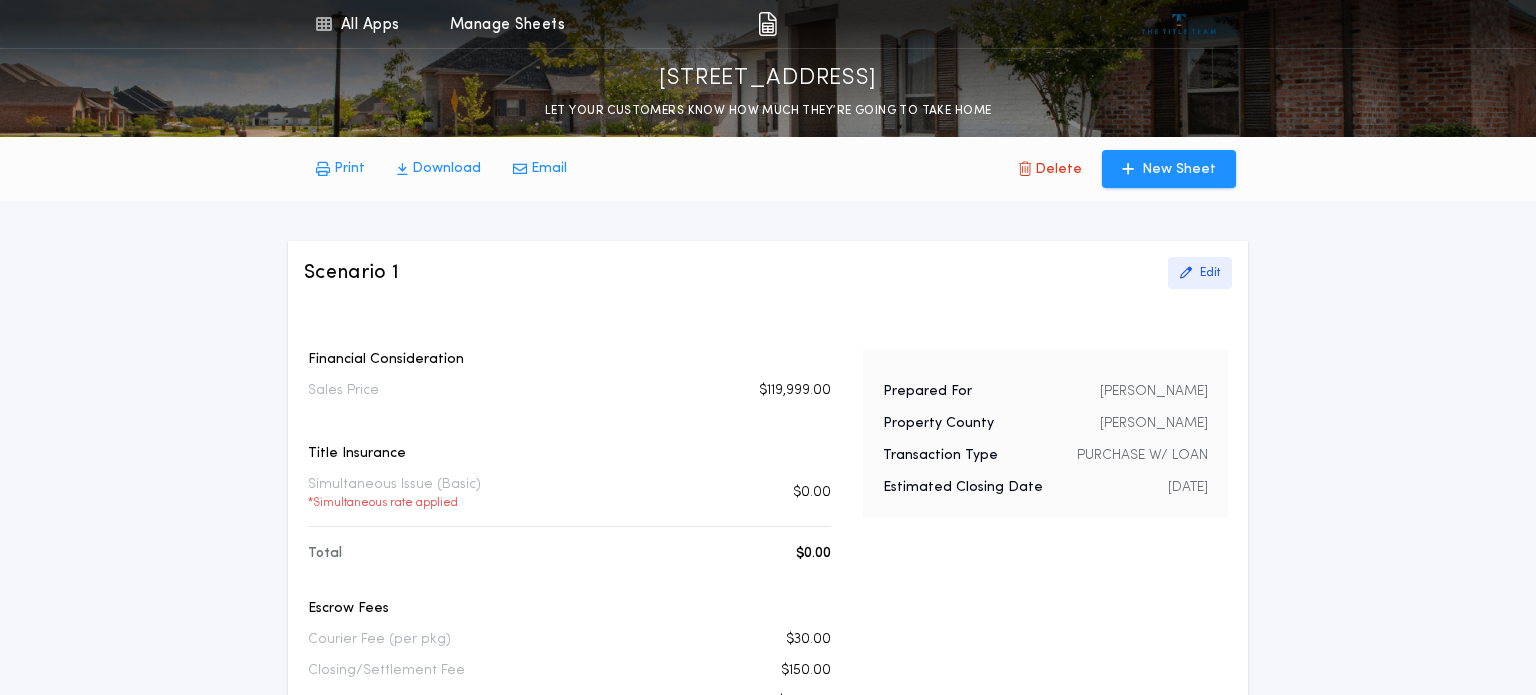 click on "Edit" at bounding box center [1210, 273] 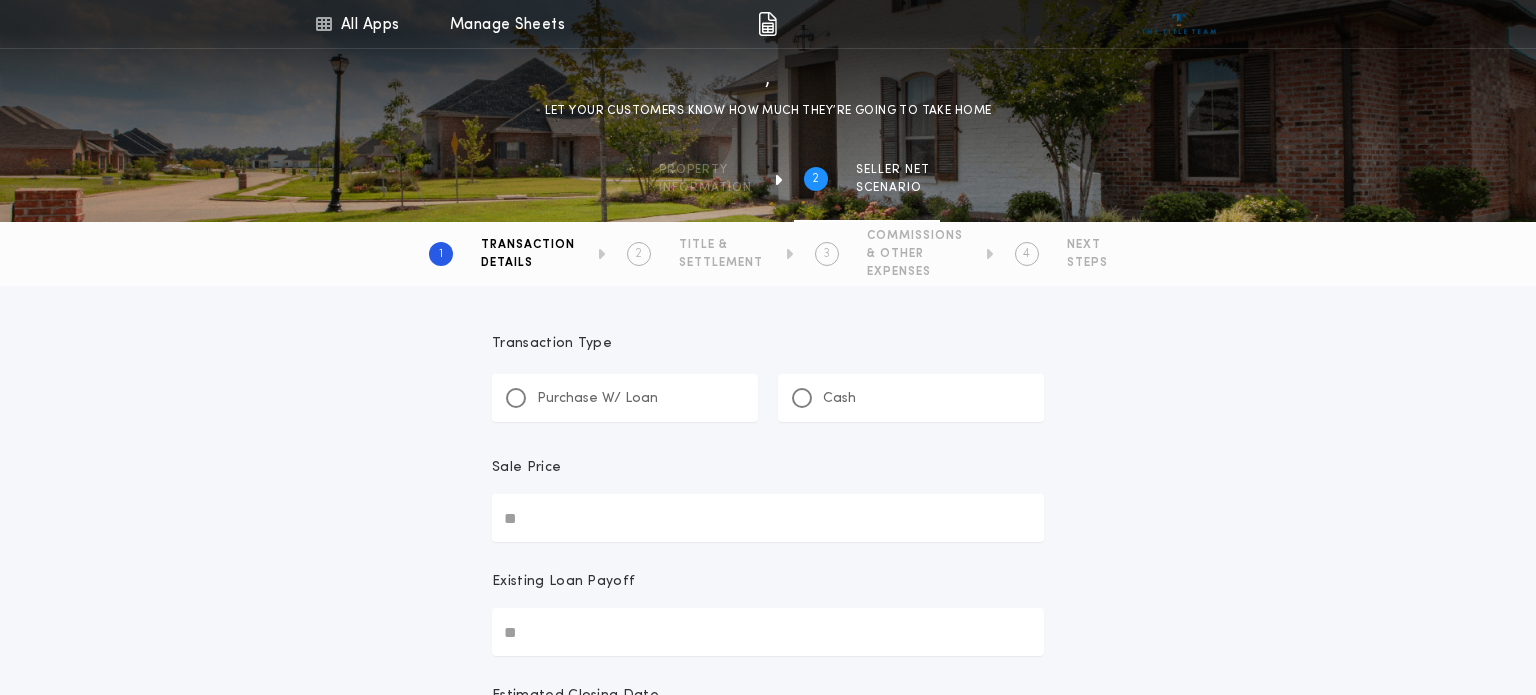 type on "********" 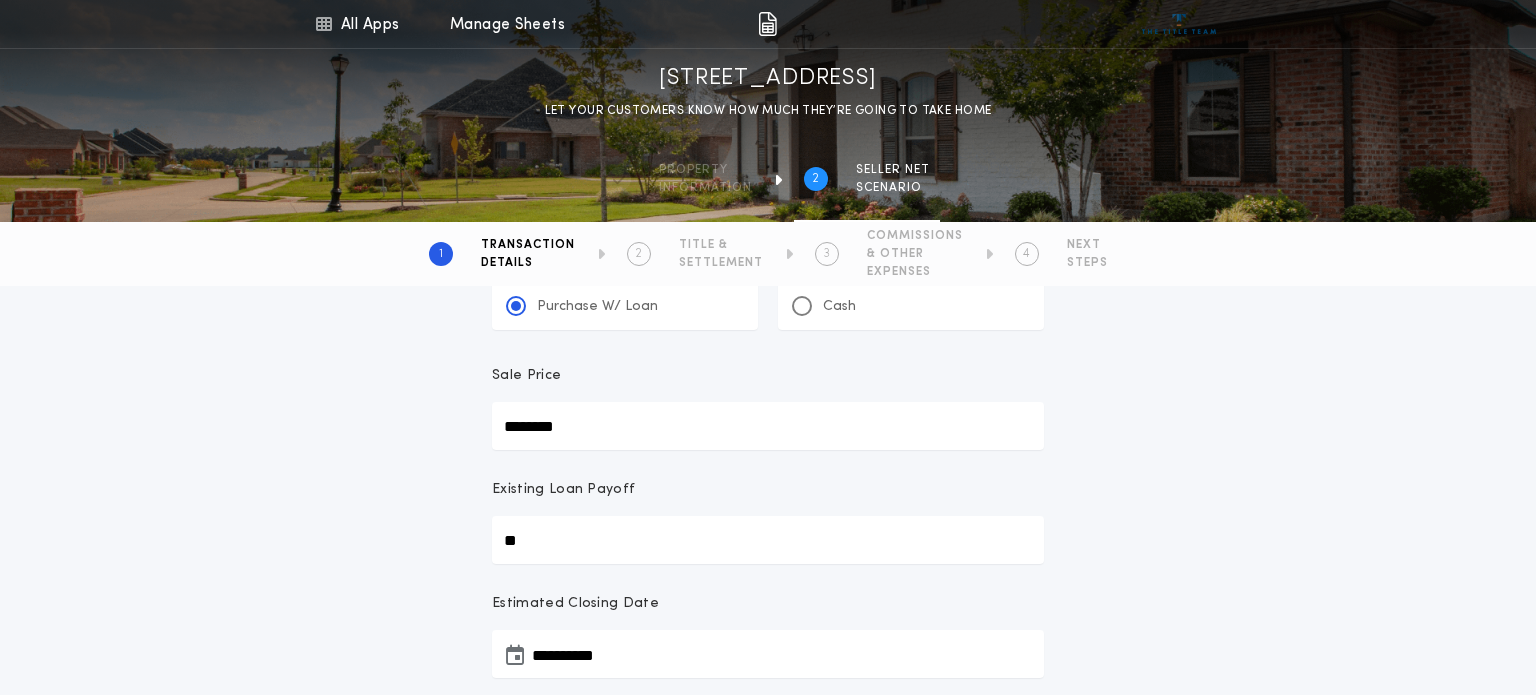 scroll, scrollTop: 95, scrollLeft: 0, axis: vertical 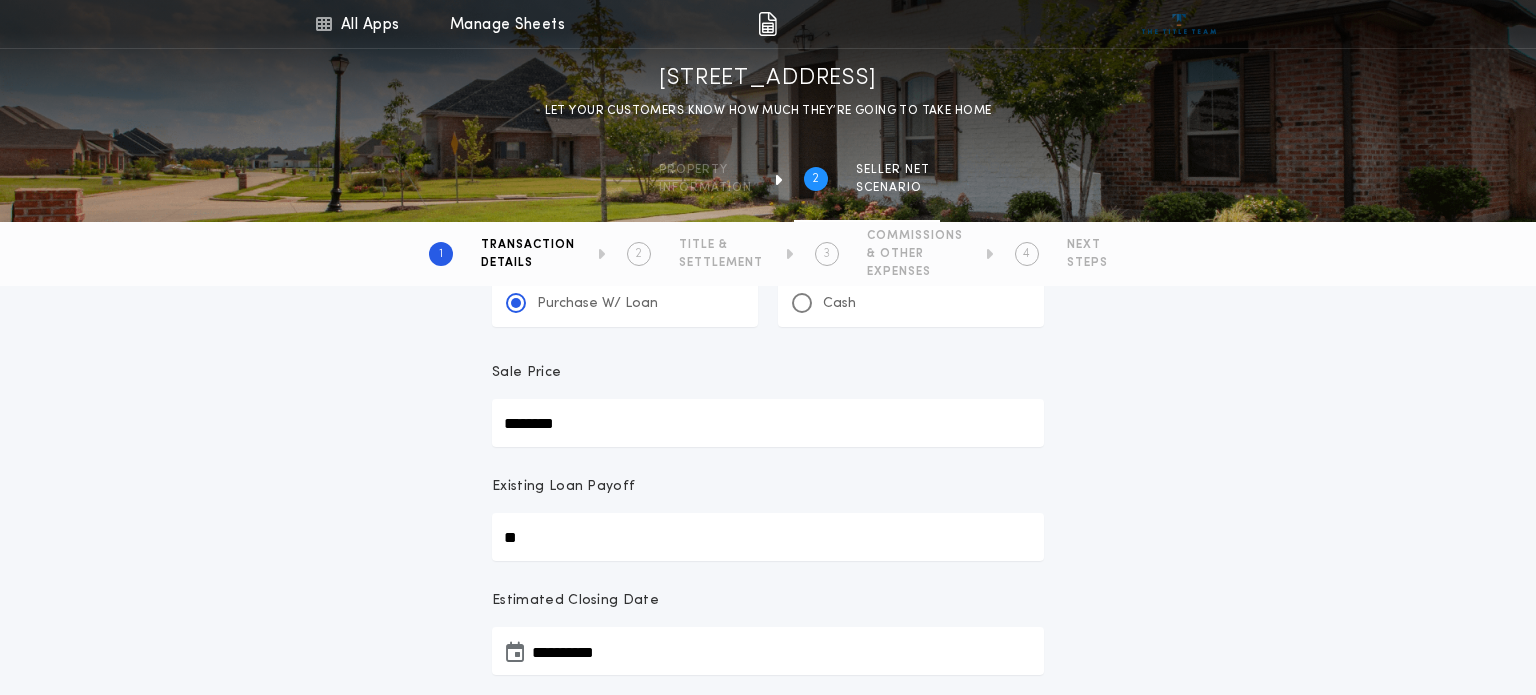 click on "********" at bounding box center (768, 423) 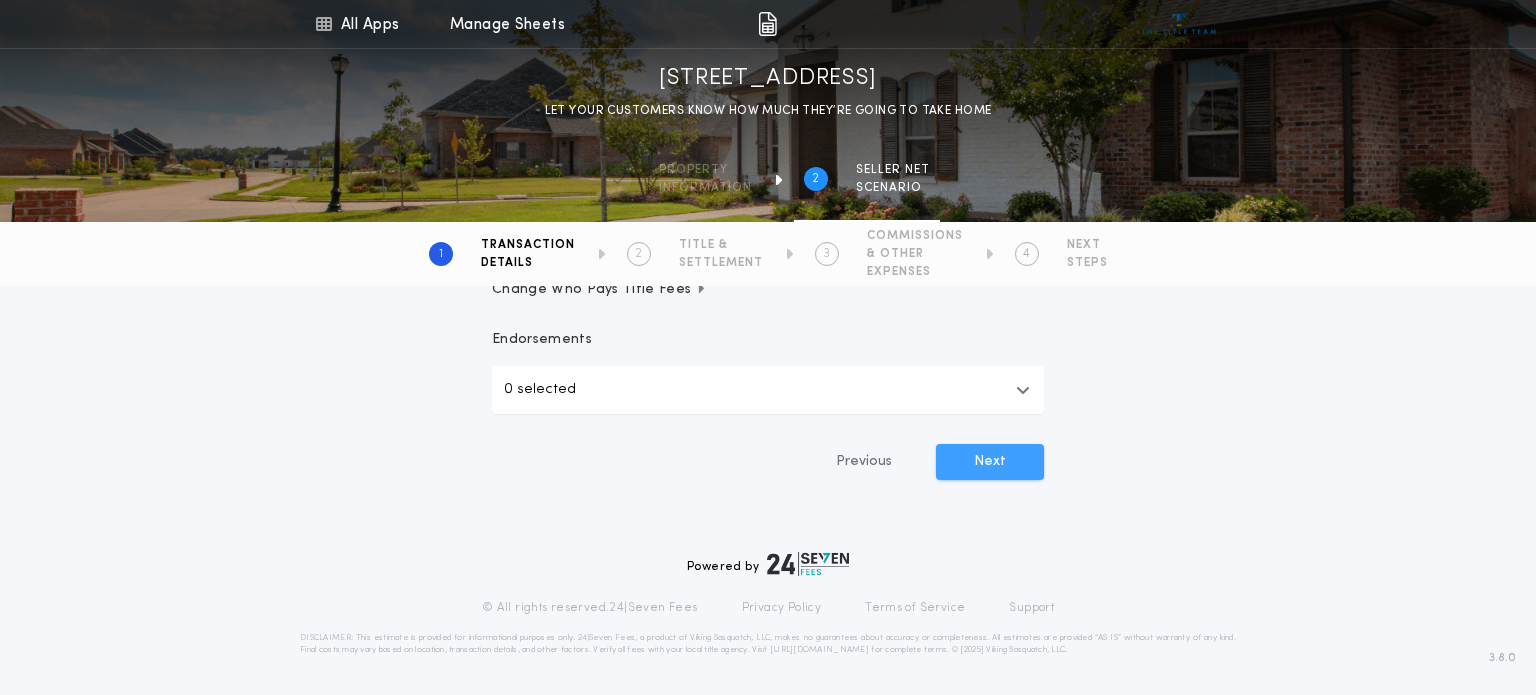 type on "********" 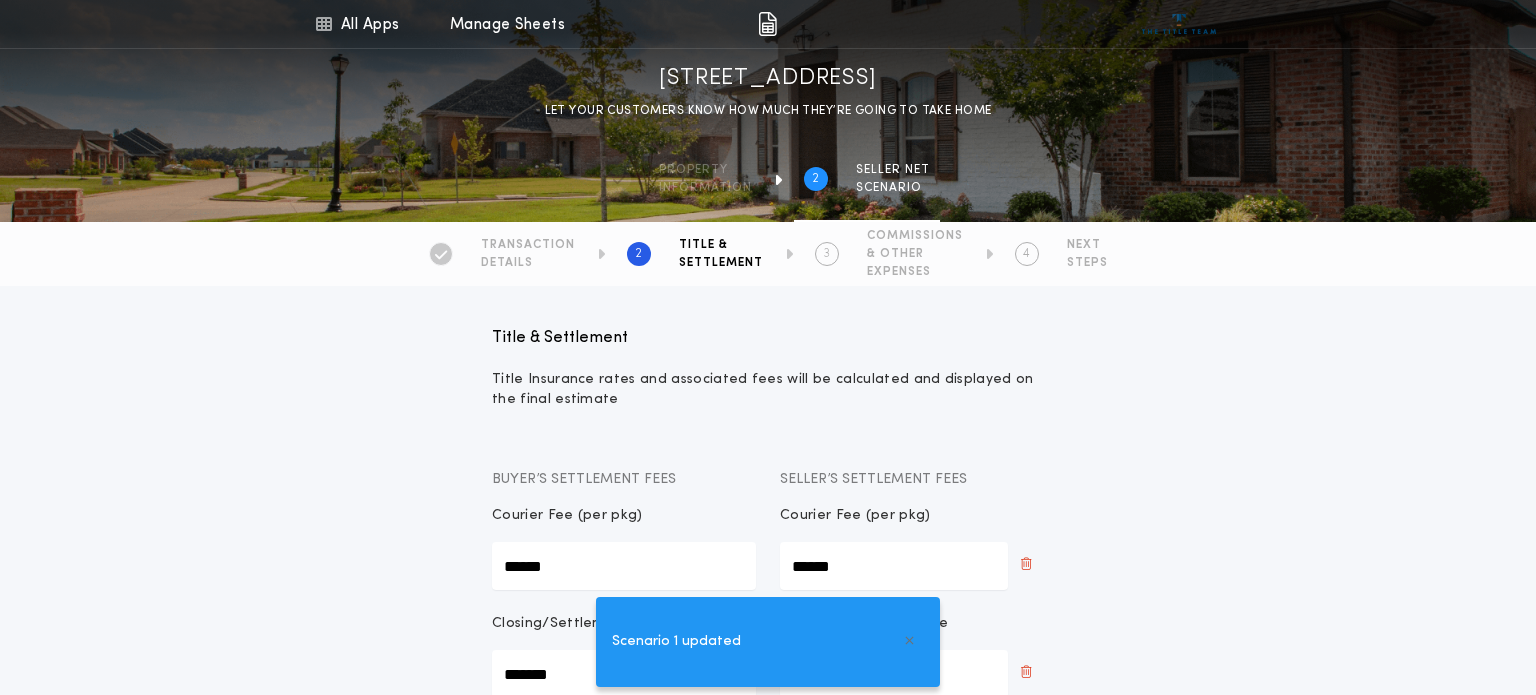 scroll, scrollTop: 1200, scrollLeft: 0, axis: vertical 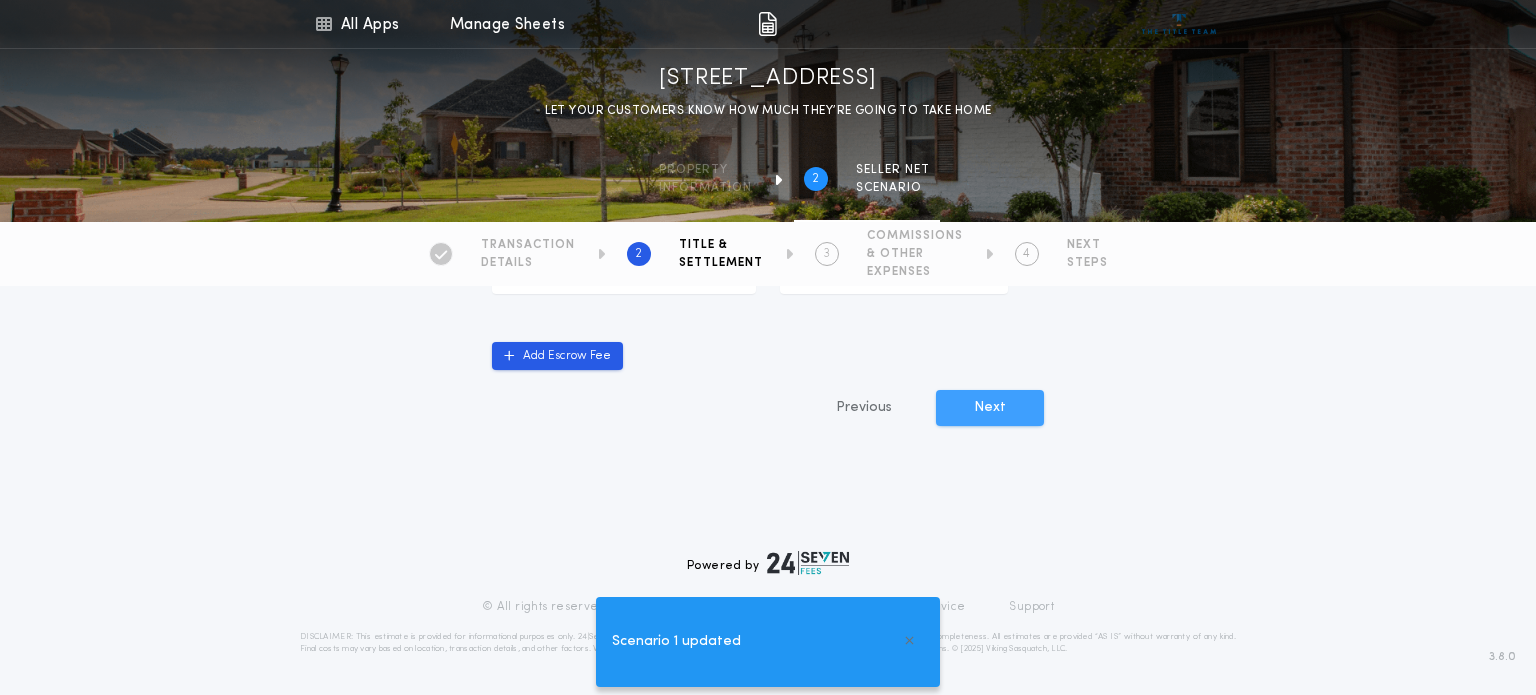 click on "Next" at bounding box center (990, 408) 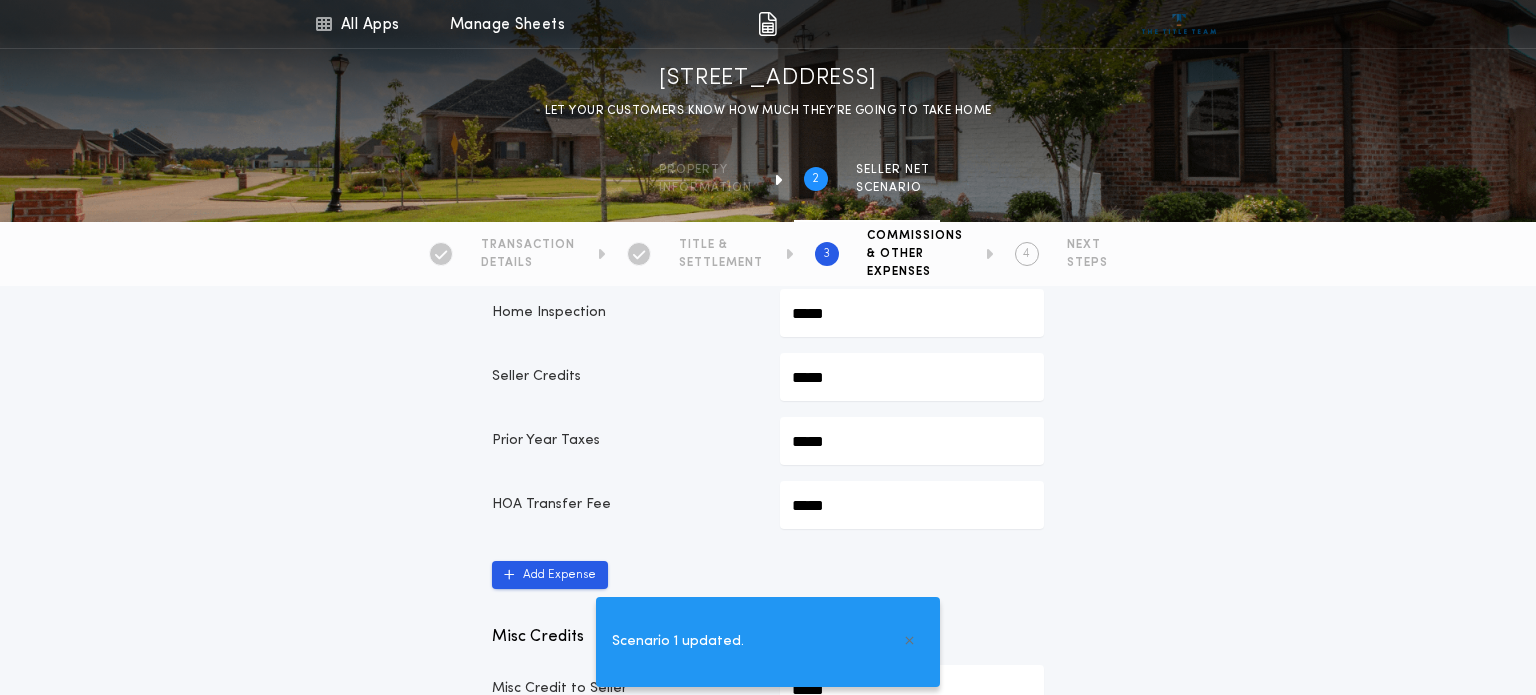 scroll, scrollTop: 1265, scrollLeft: 0, axis: vertical 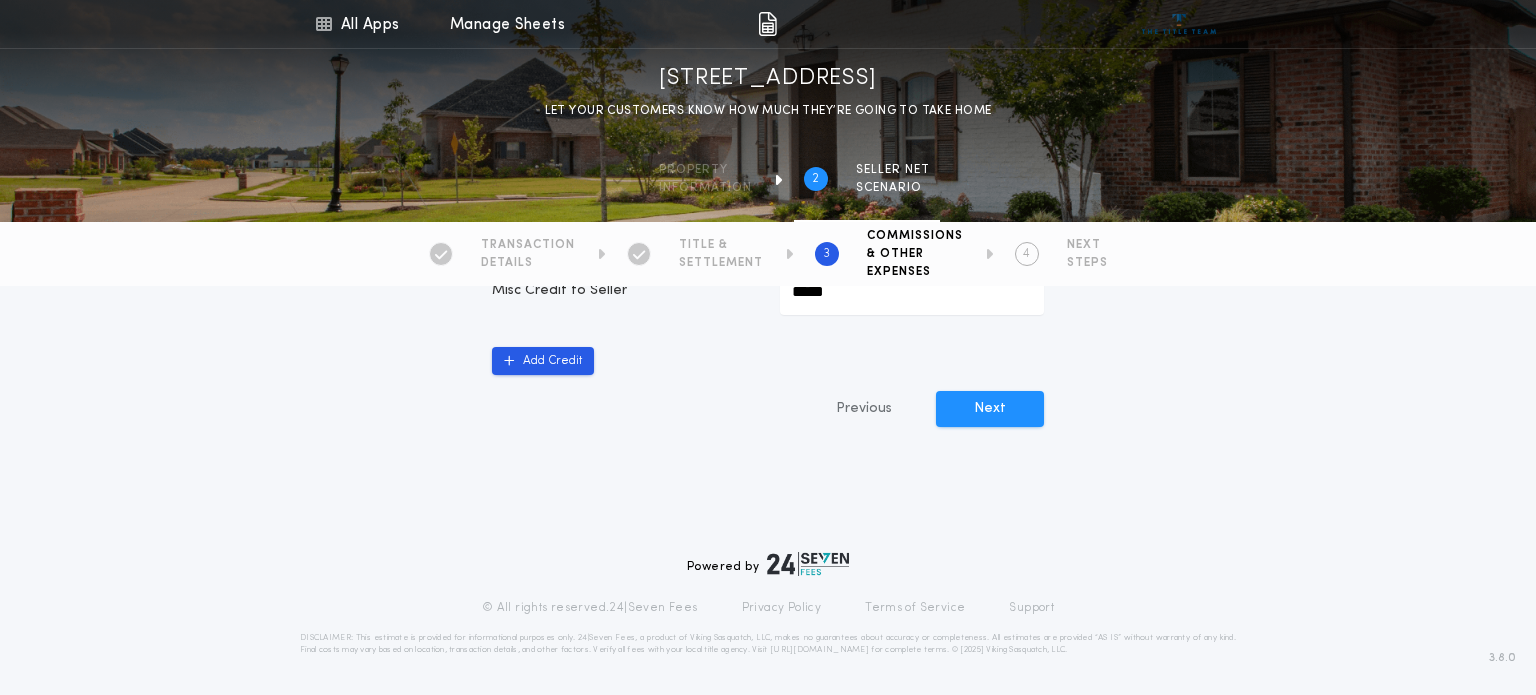 click on "Next" at bounding box center (990, 409) 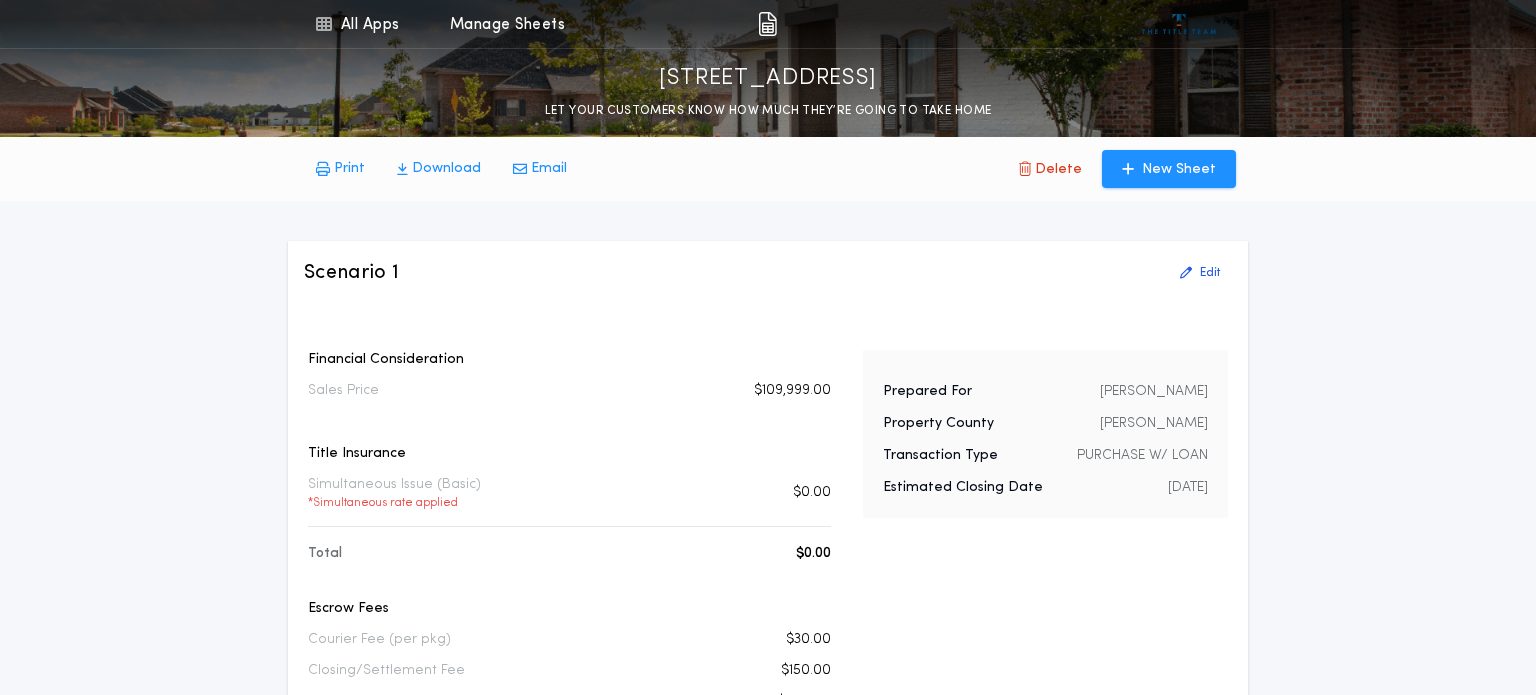 scroll, scrollTop: 984, scrollLeft: 0, axis: vertical 